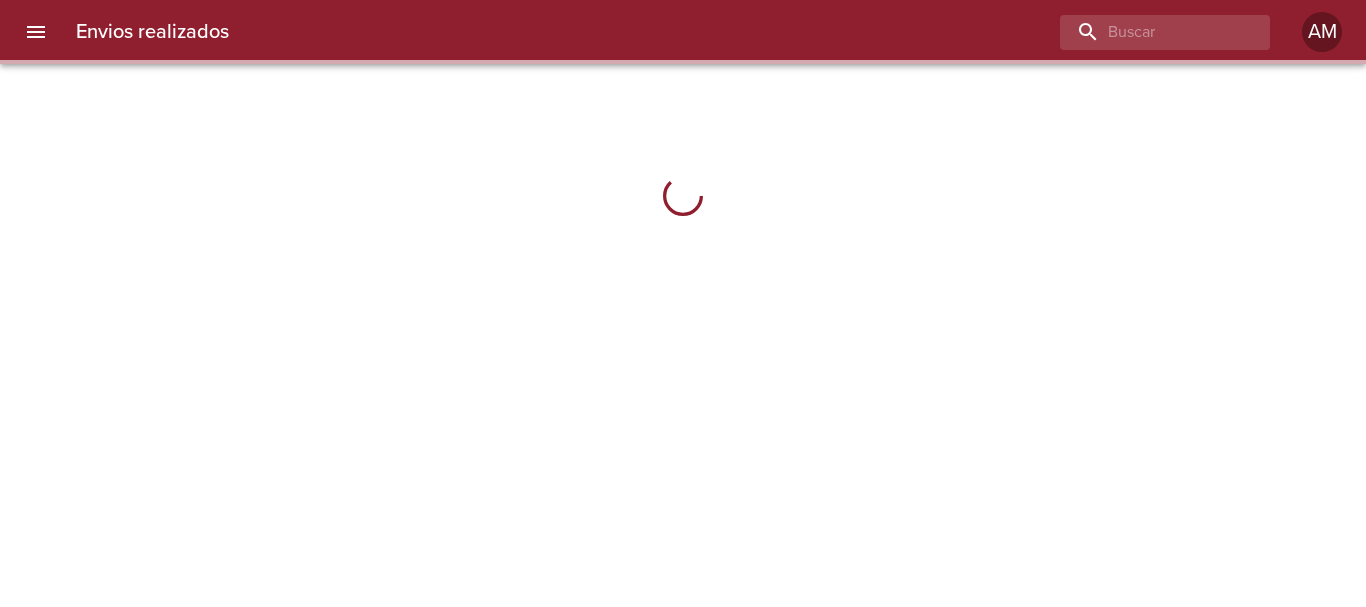 scroll, scrollTop: 0, scrollLeft: 0, axis: both 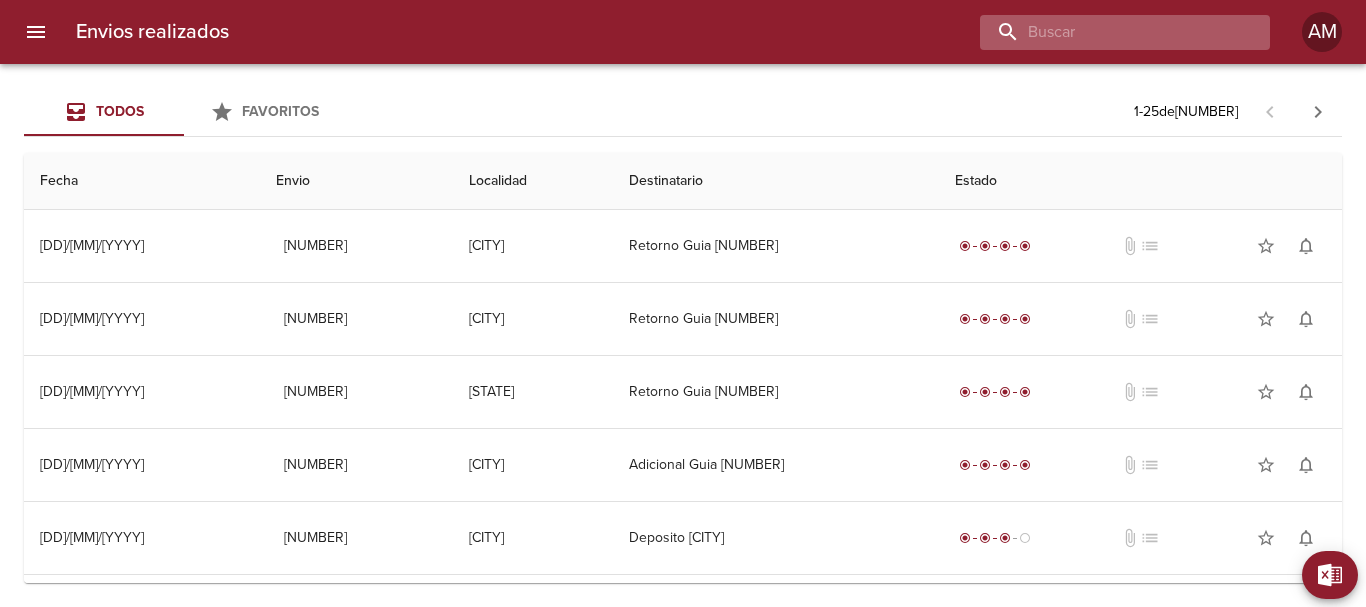 click at bounding box center (1108, 32) 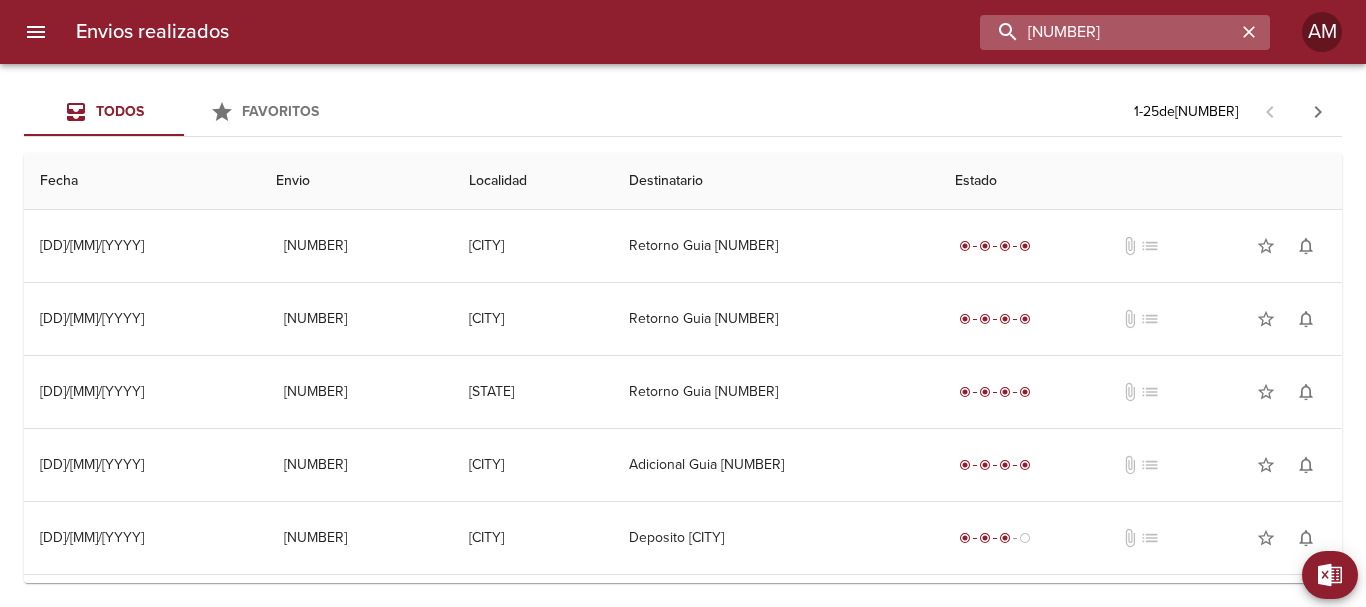 type on "[NUMBER]" 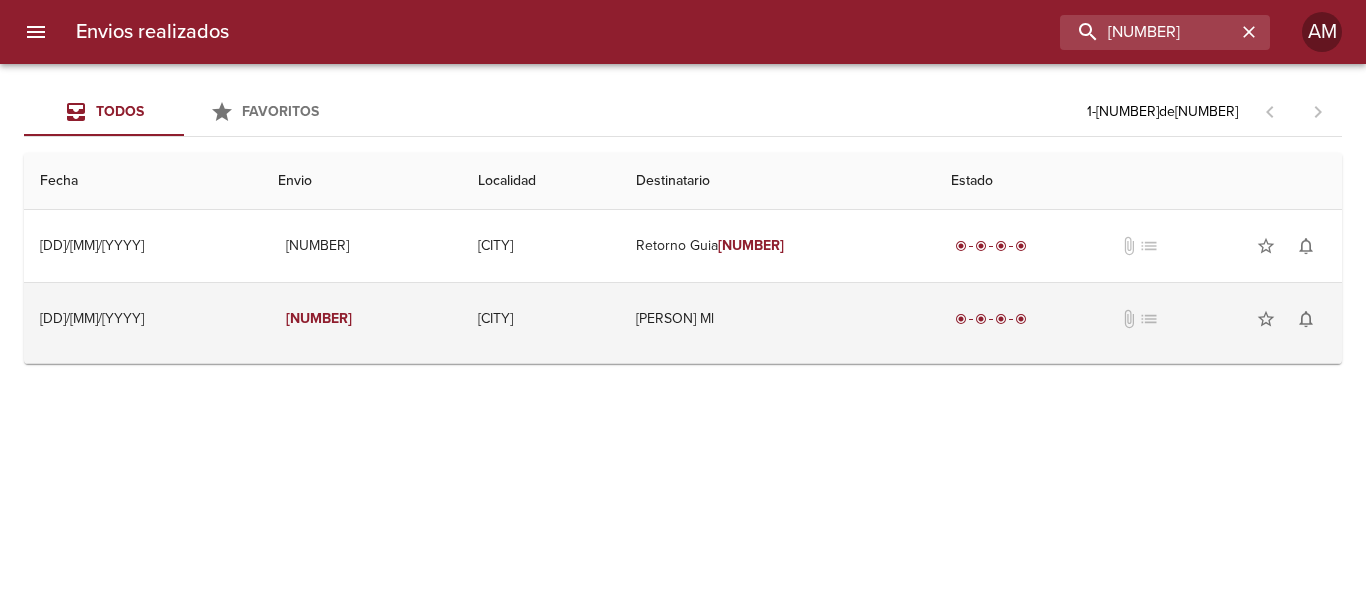 click on "[PERSON] Ml" at bounding box center [777, 319] 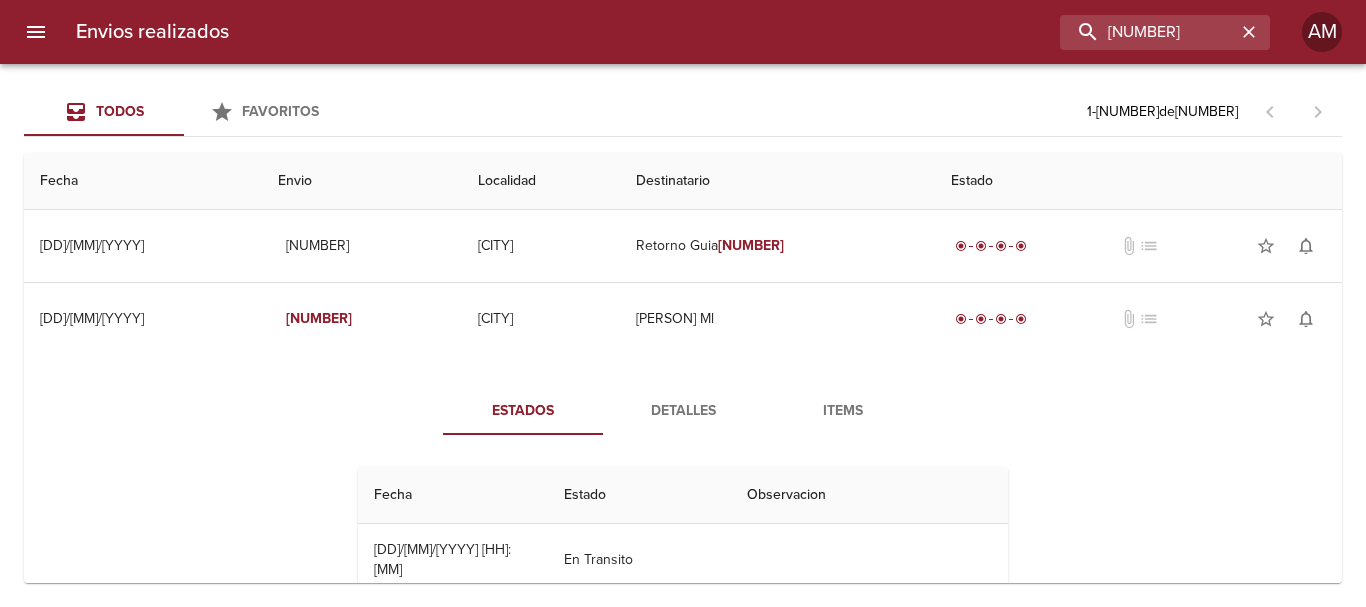 click on "Detalles" at bounding box center (683, 411) 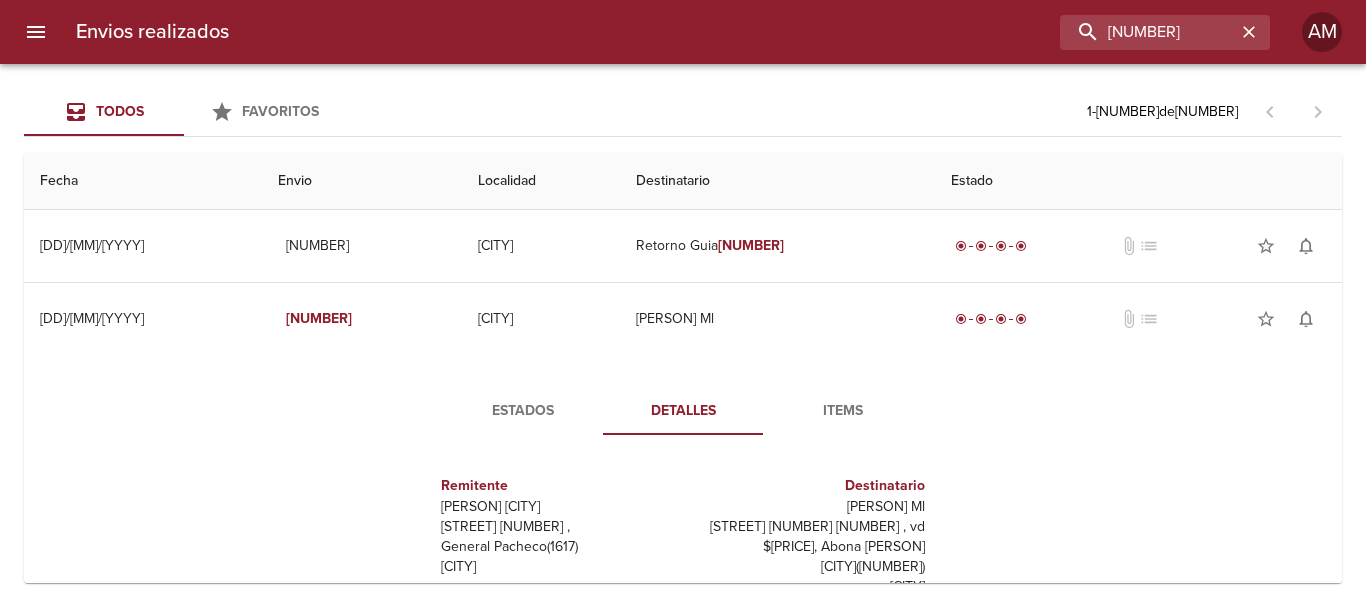 scroll, scrollTop: 293, scrollLeft: 0, axis: vertical 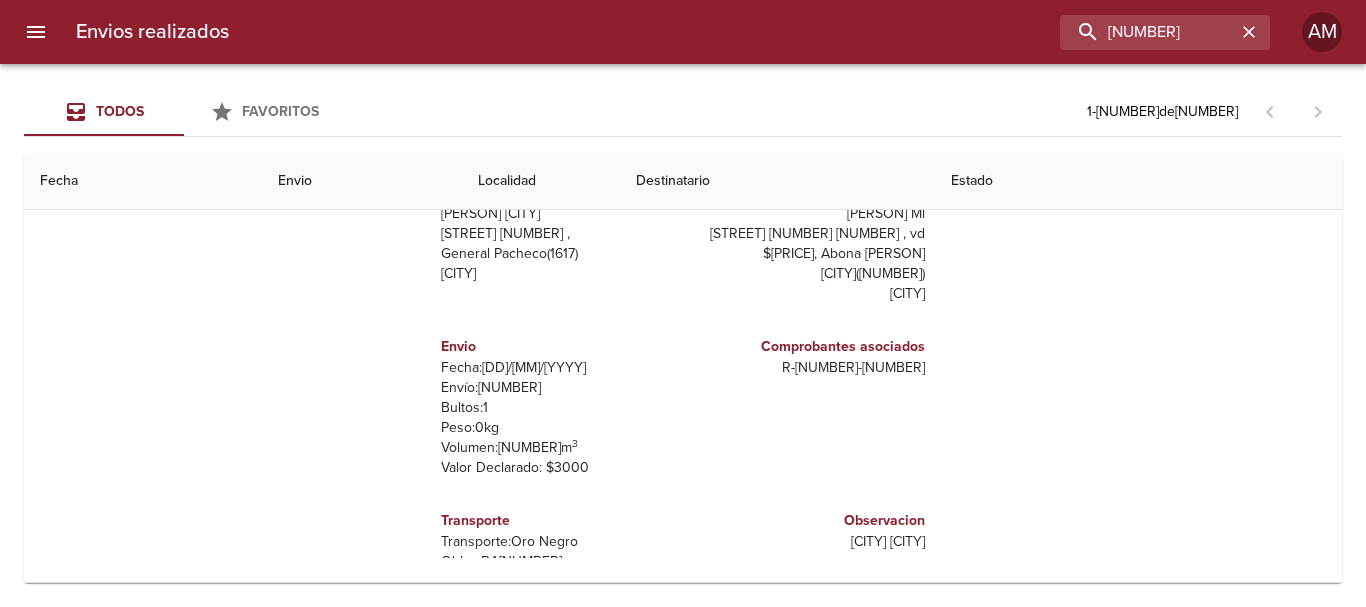 type 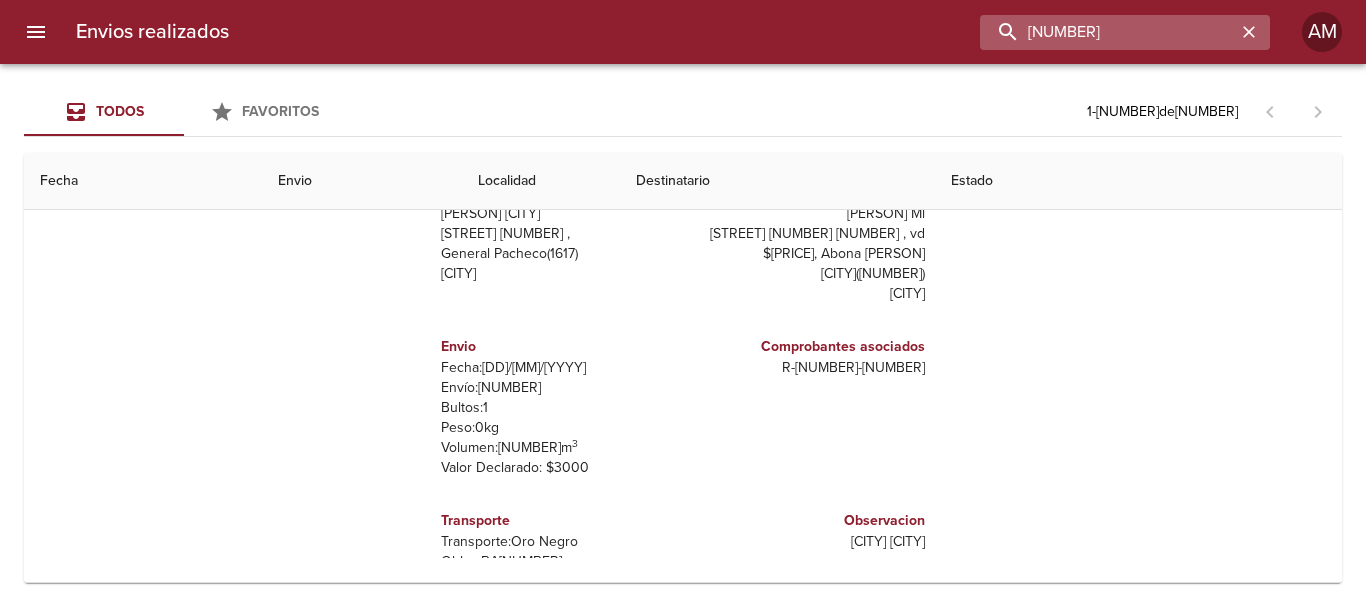 click on "[NUMBER]" at bounding box center (1108, 32) 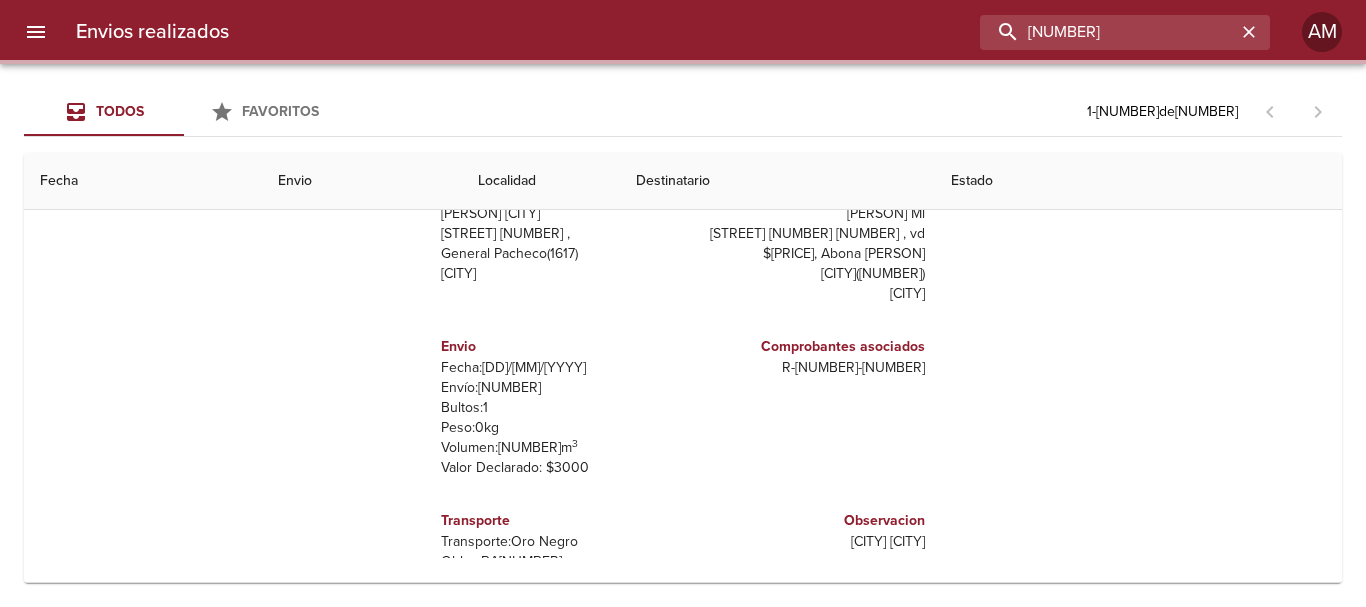 scroll, scrollTop: 0, scrollLeft: 0, axis: both 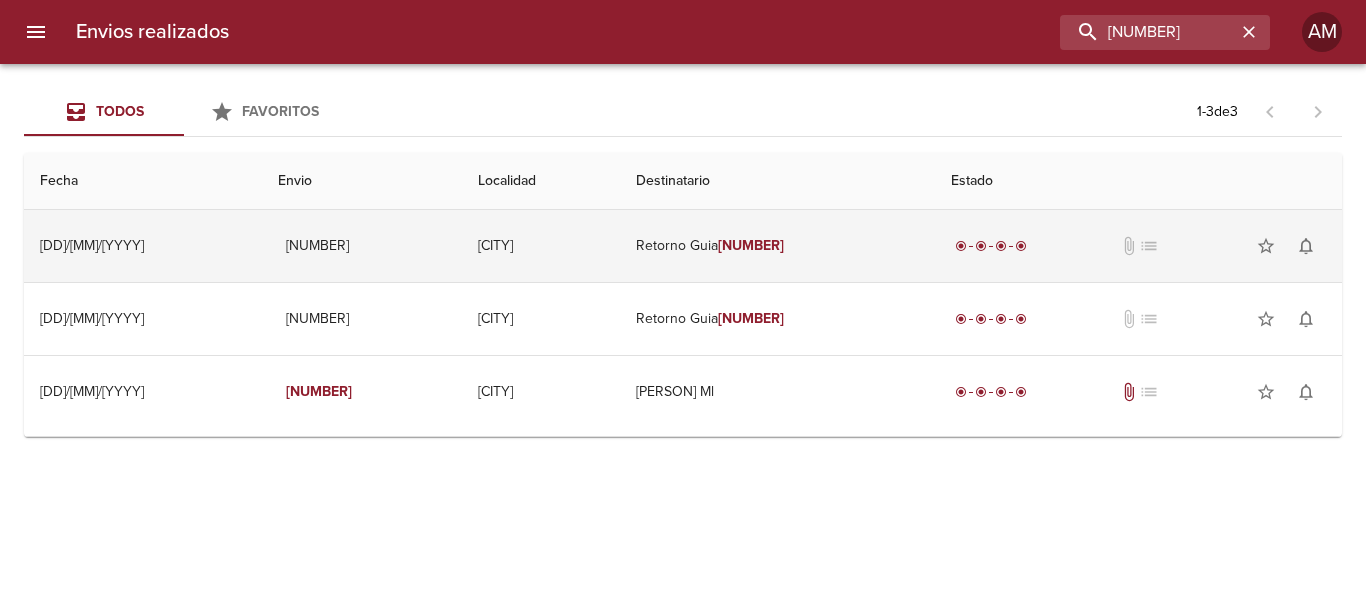 click on "Retorno Guia [NUMBER]" at bounding box center [777, 246] 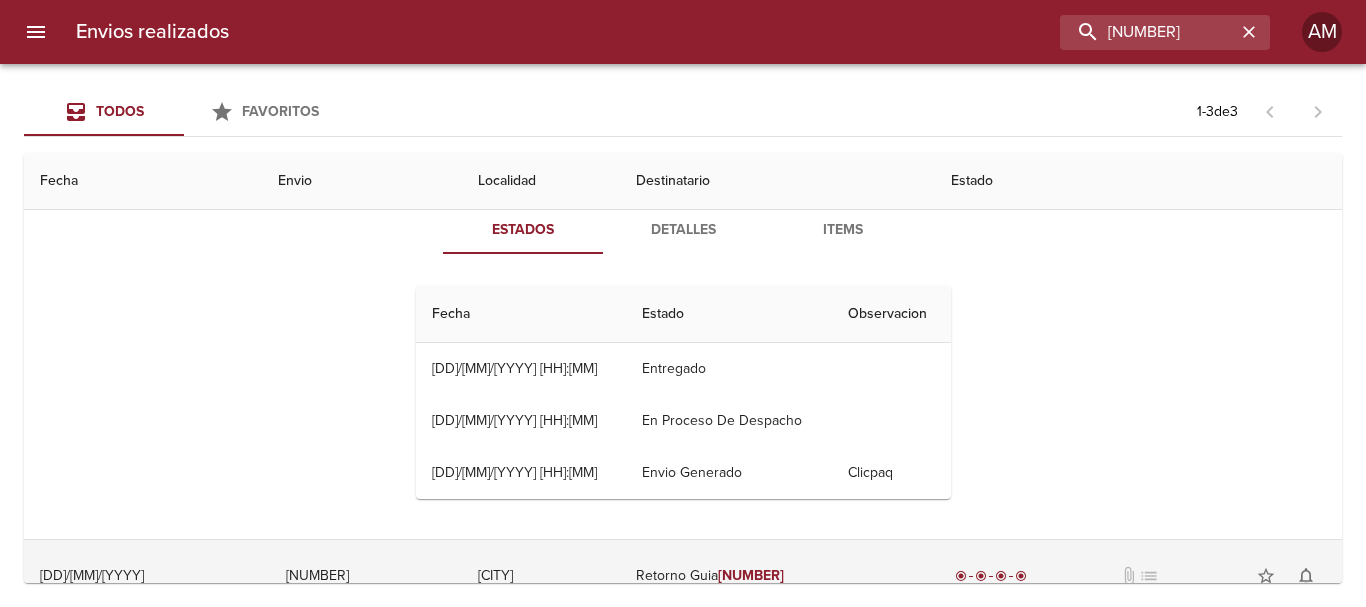 scroll, scrollTop: 200, scrollLeft: 0, axis: vertical 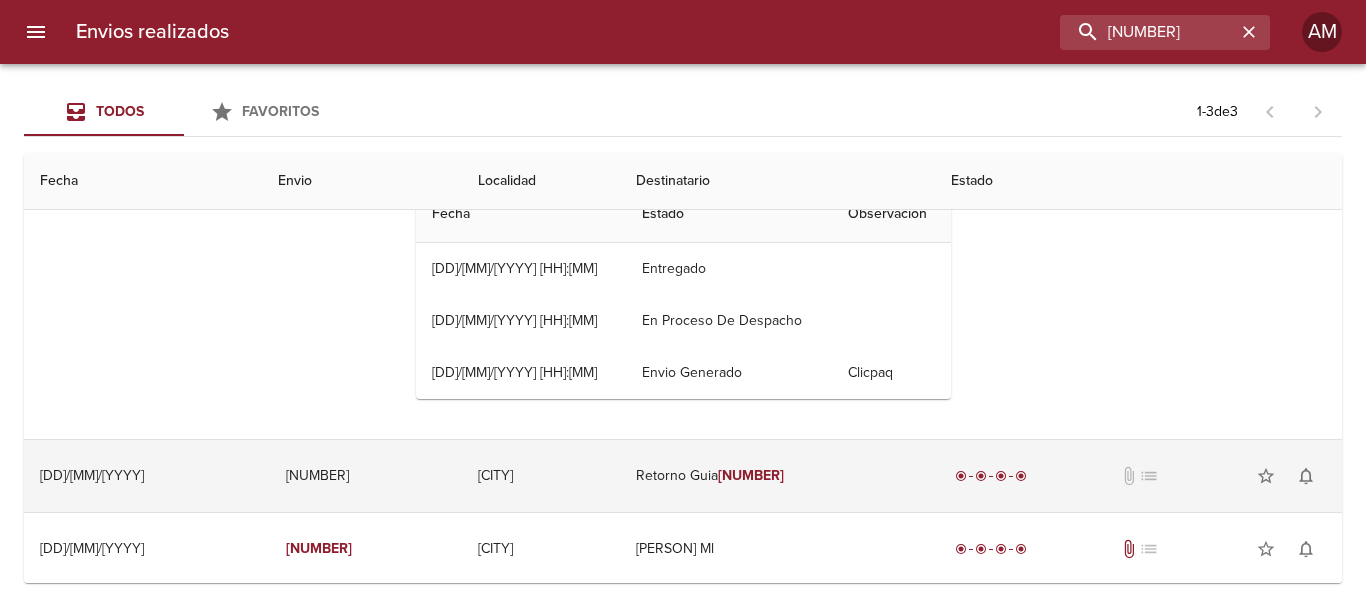 click on "[NUMBER]" at bounding box center [751, 475] 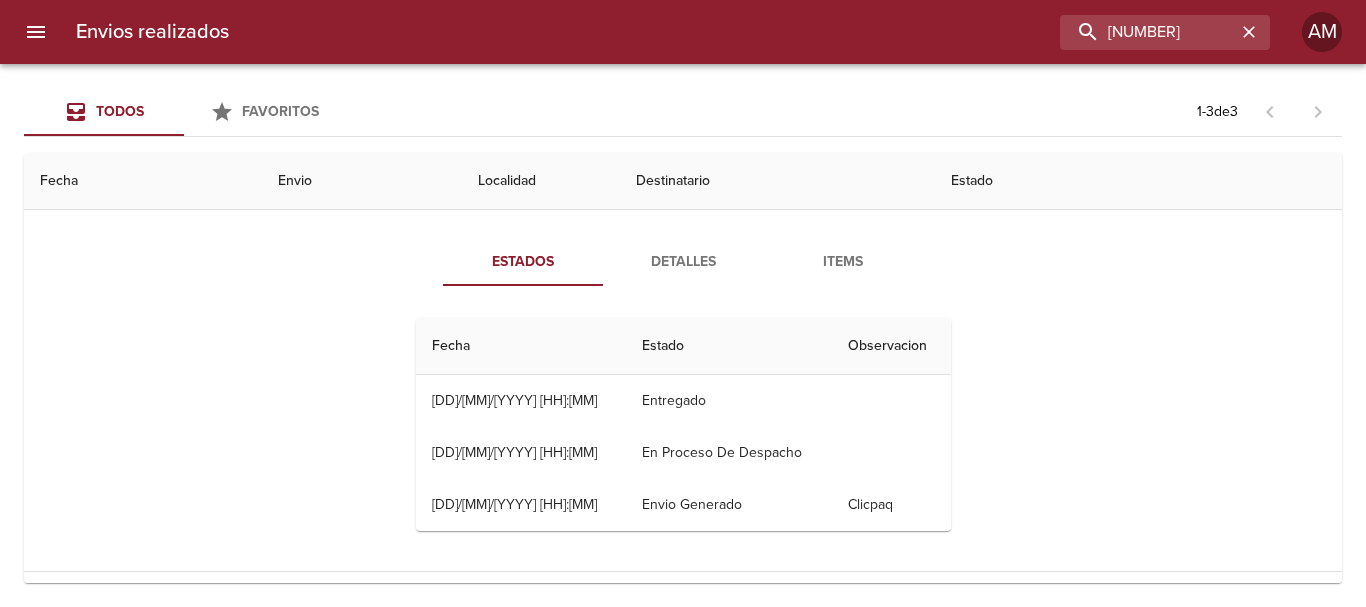 scroll, scrollTop: 0, scrollLeft: 0, axis: both 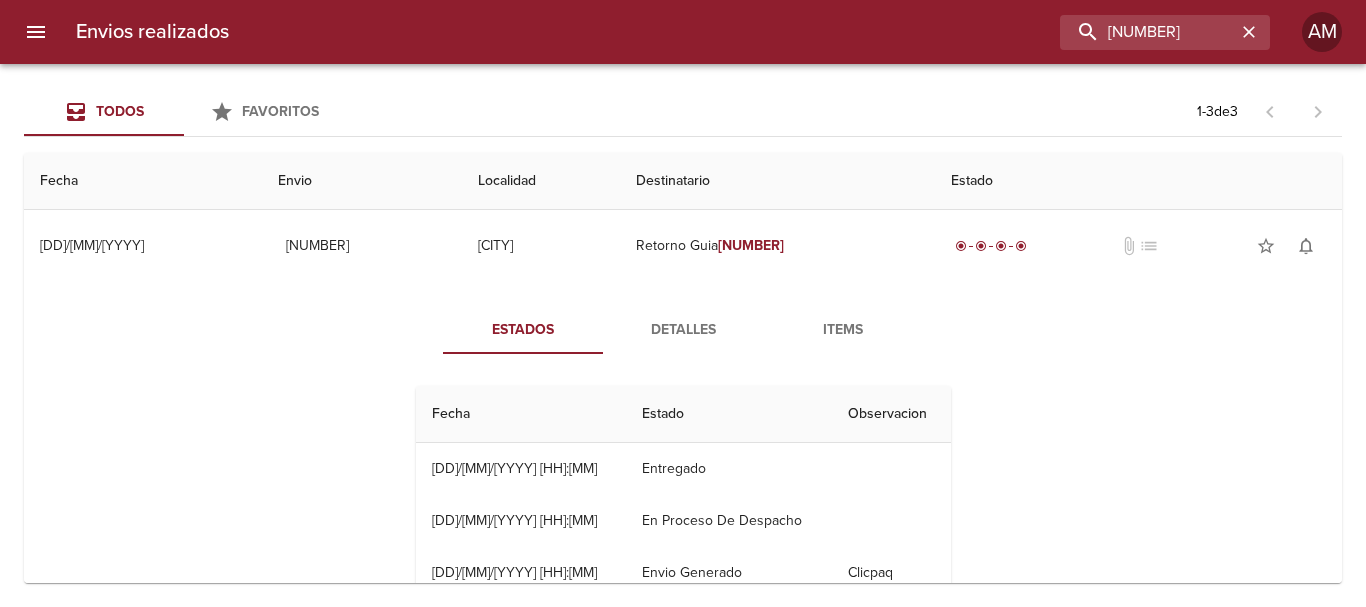 click on "Detalles" at bounding box center [683, 330] 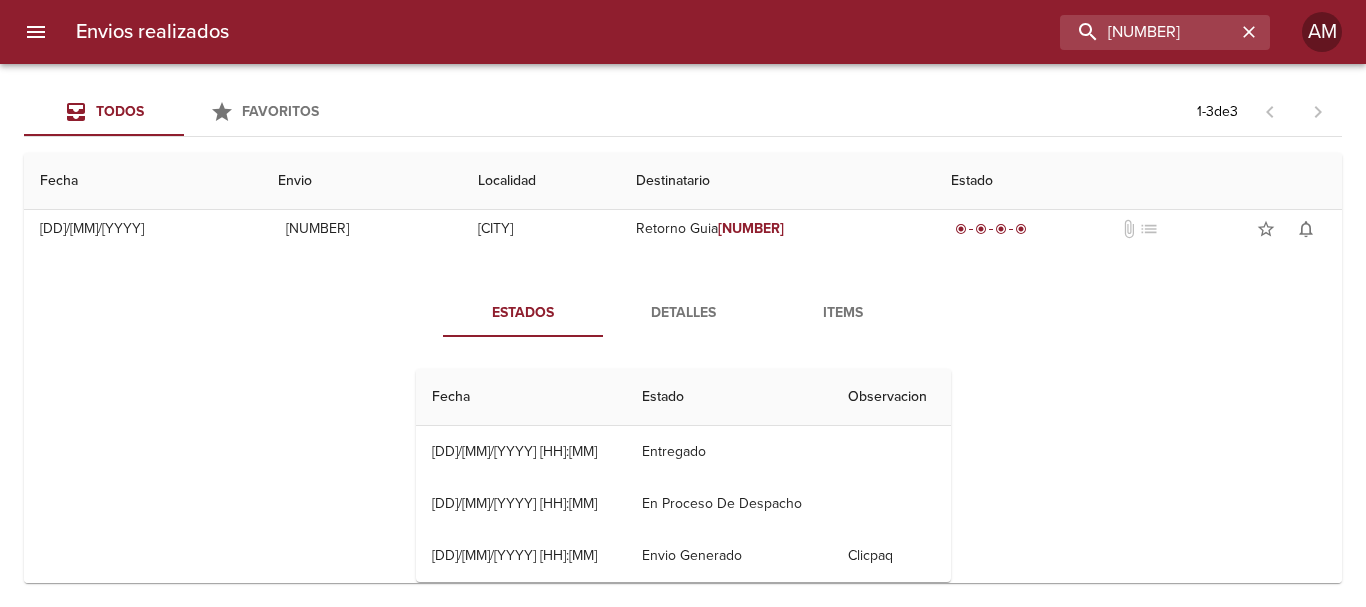 scroll, scrollTop: 721, scrollLeft: 0, axis: vertical 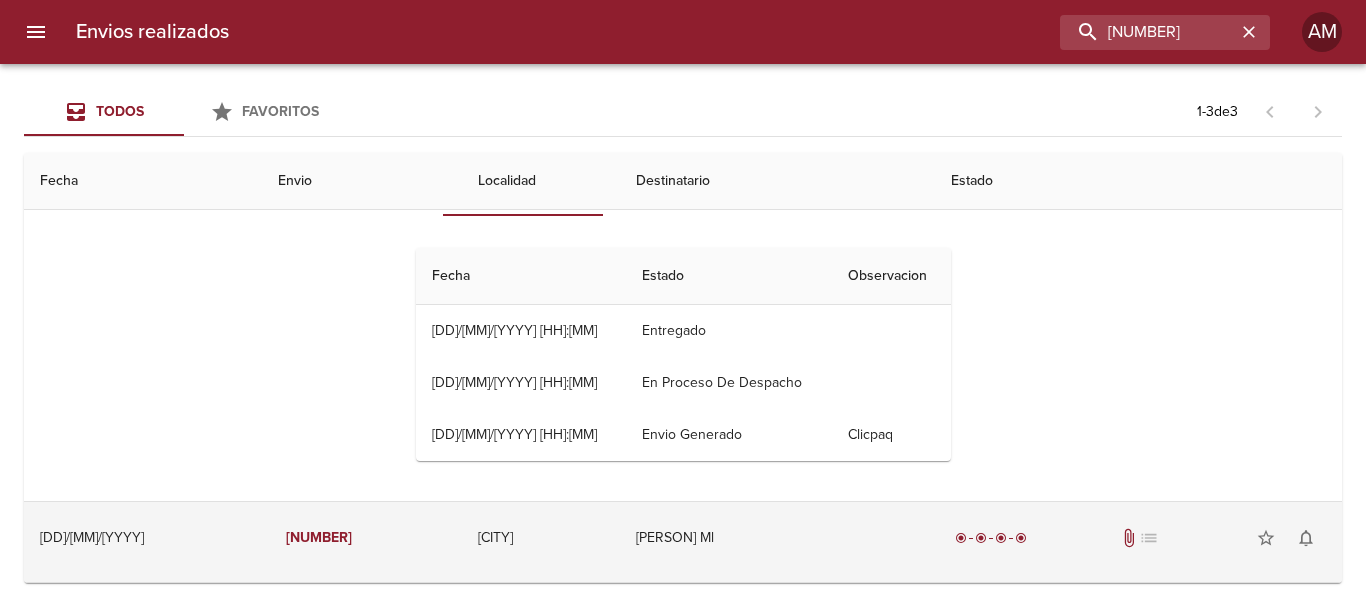 click on "[PERSON] Ml" at bounding box center [777, 538] 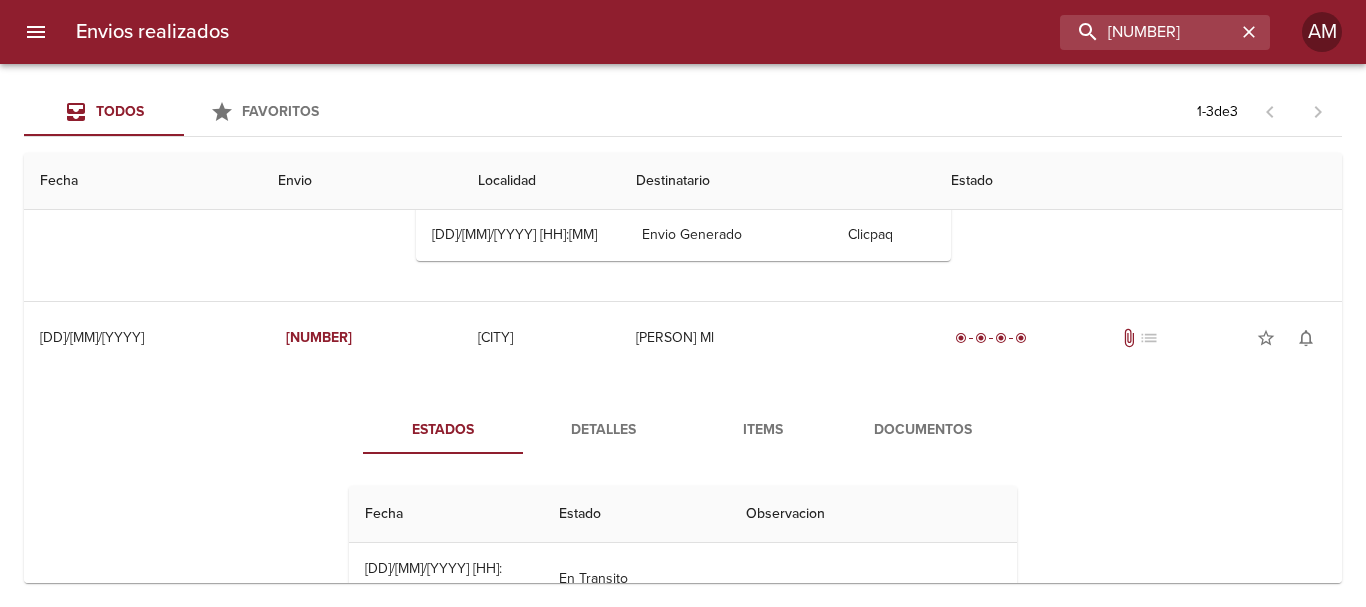 scroll, scrollTop: 1021, scrollLeft: 0, axis: vertical 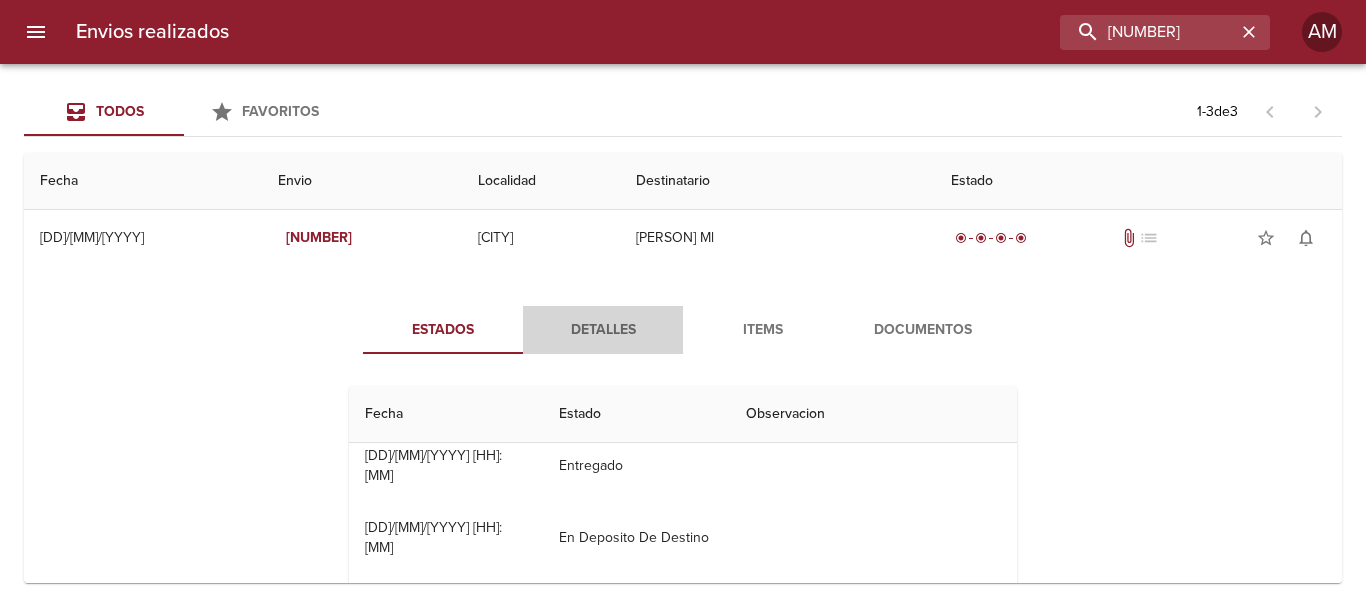click on "Detalles" at bounding box center (603, 330) 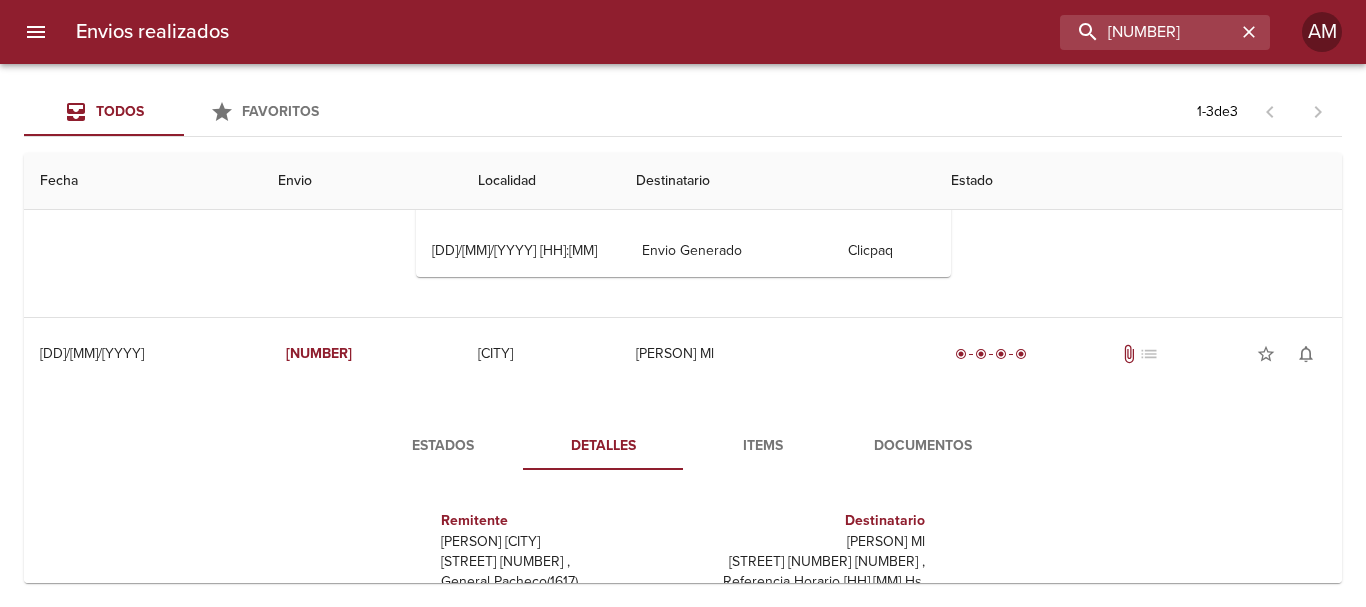 scroll, scrollTop: 1021, scrollLeft: 0, axis: vertical 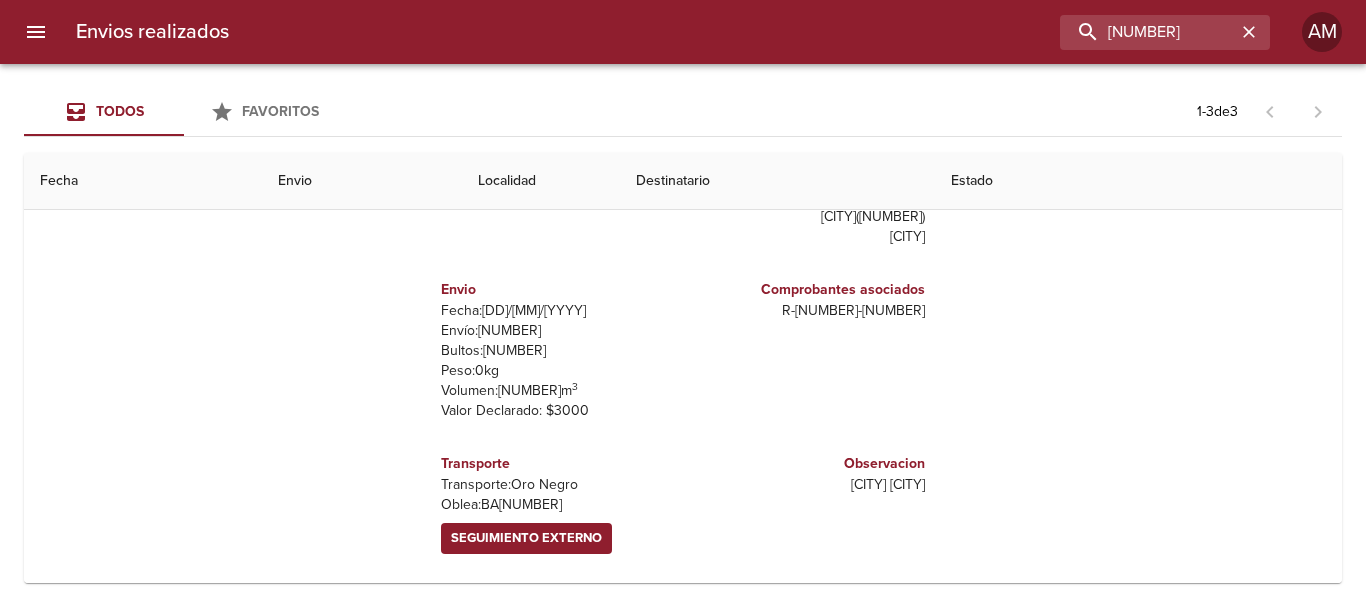 type 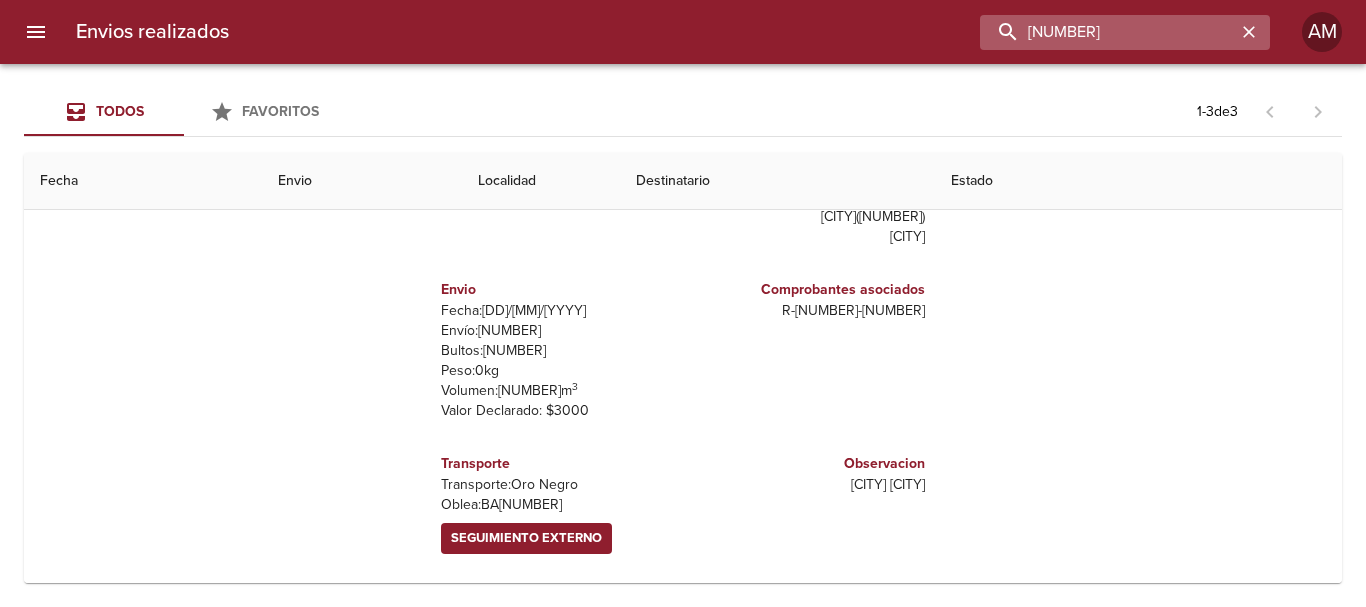 click on "[NUMBER]" at bounding box center (1108, 32) 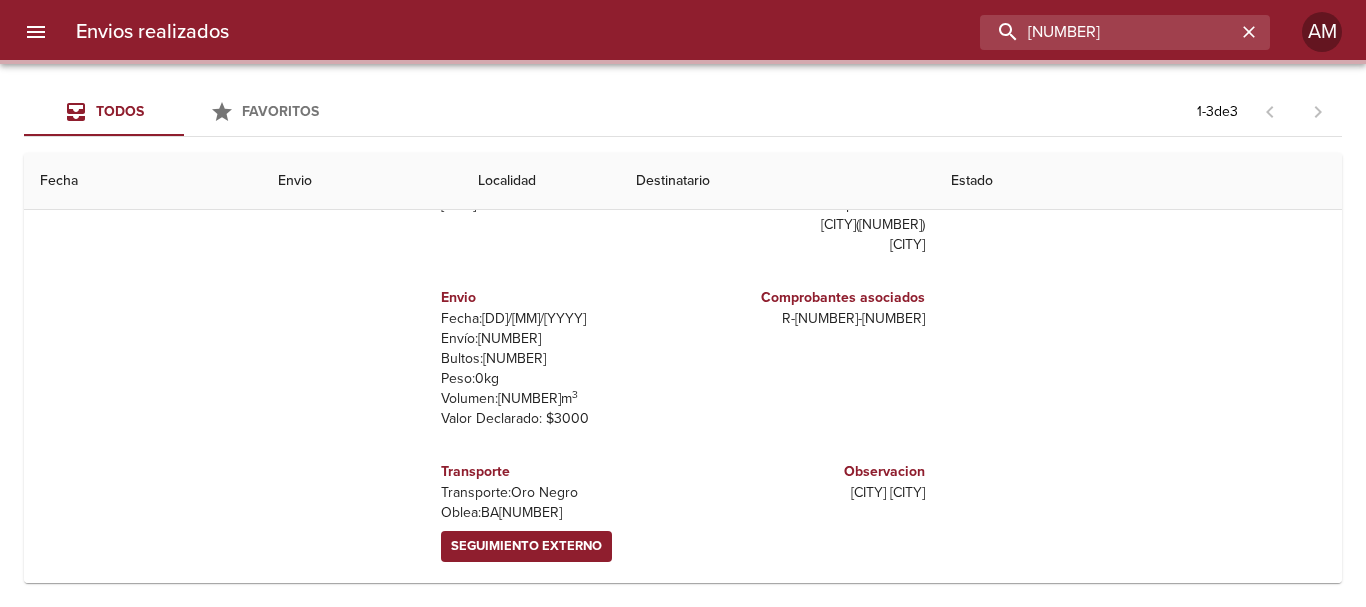 scroll, scrollTop: 0, scrollLeft: 0, axis: both 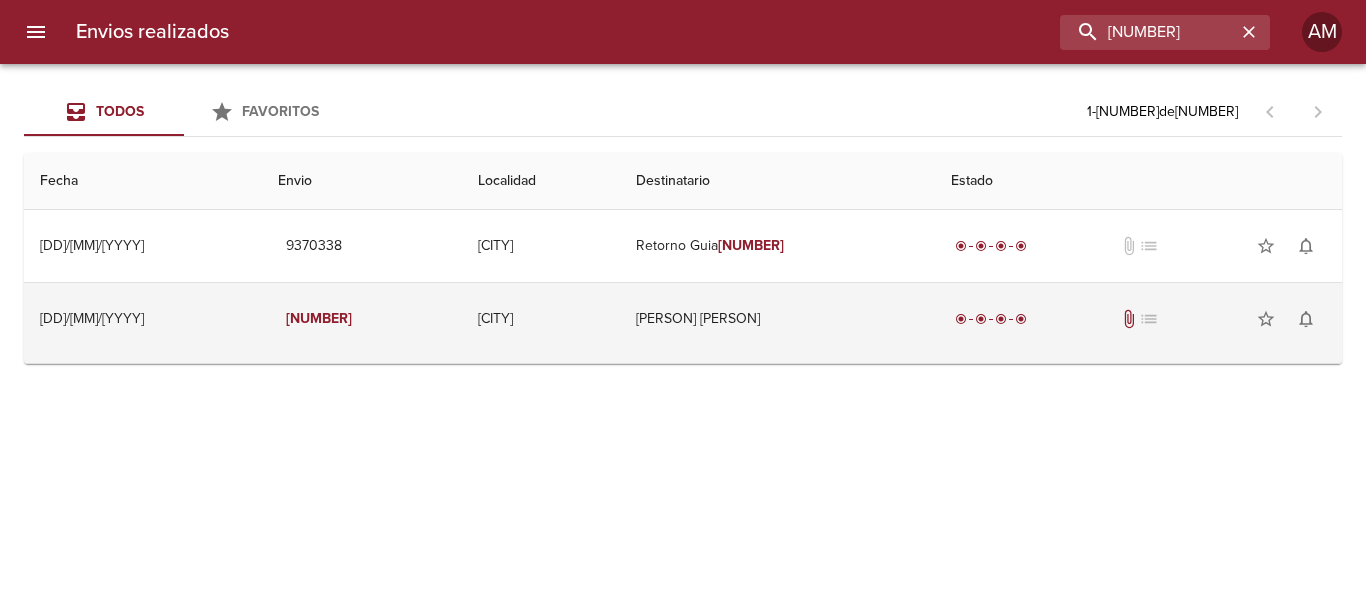 click on "[PERSON] [PERSON]" at bounding box center [777, 319] 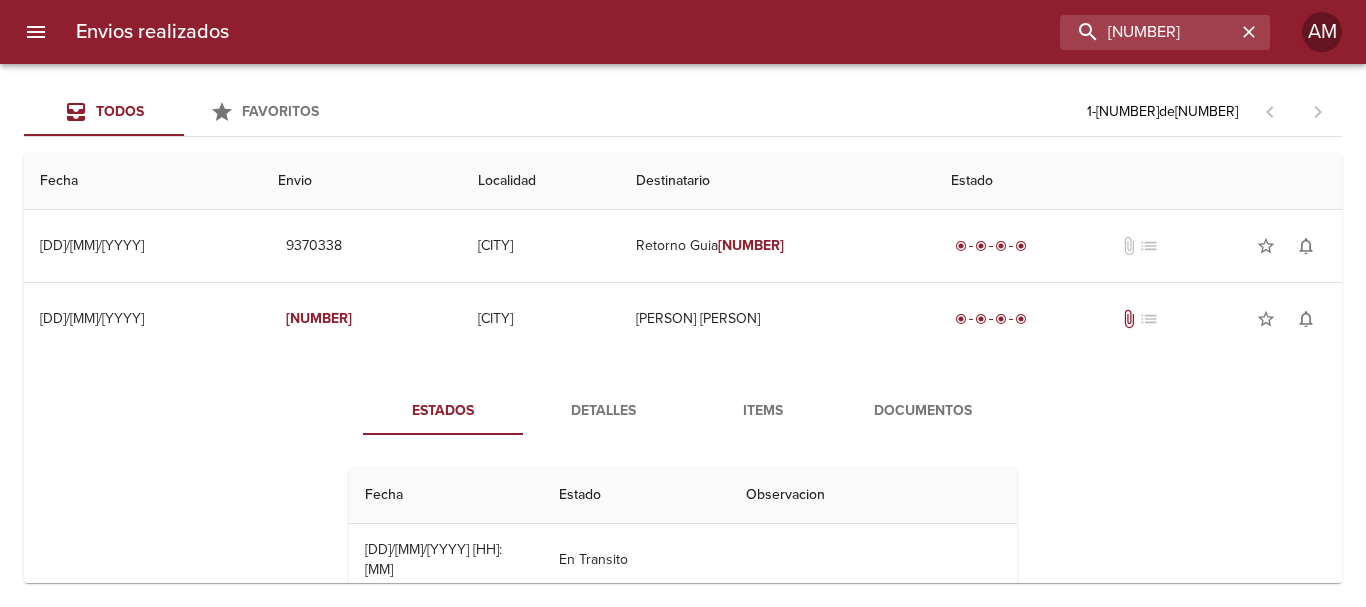 click on "Detalles" at bounding box center [603, 411] 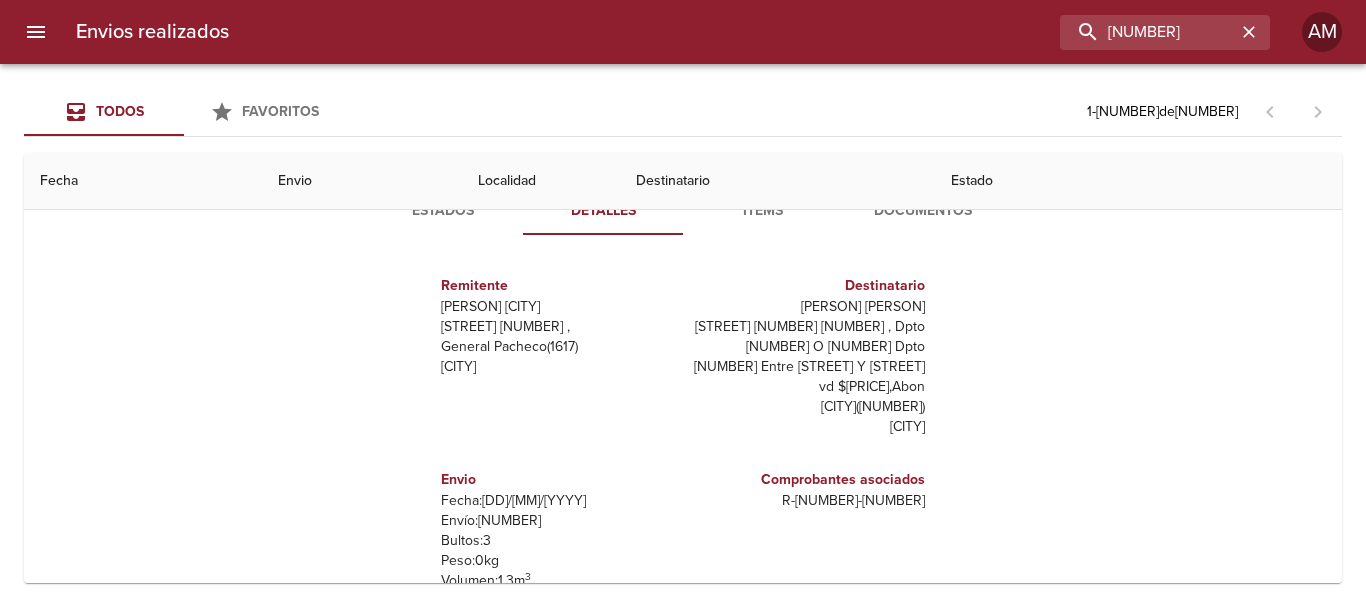scroll, scrollTop: 293, scrollLeft: 0, axis: vertical 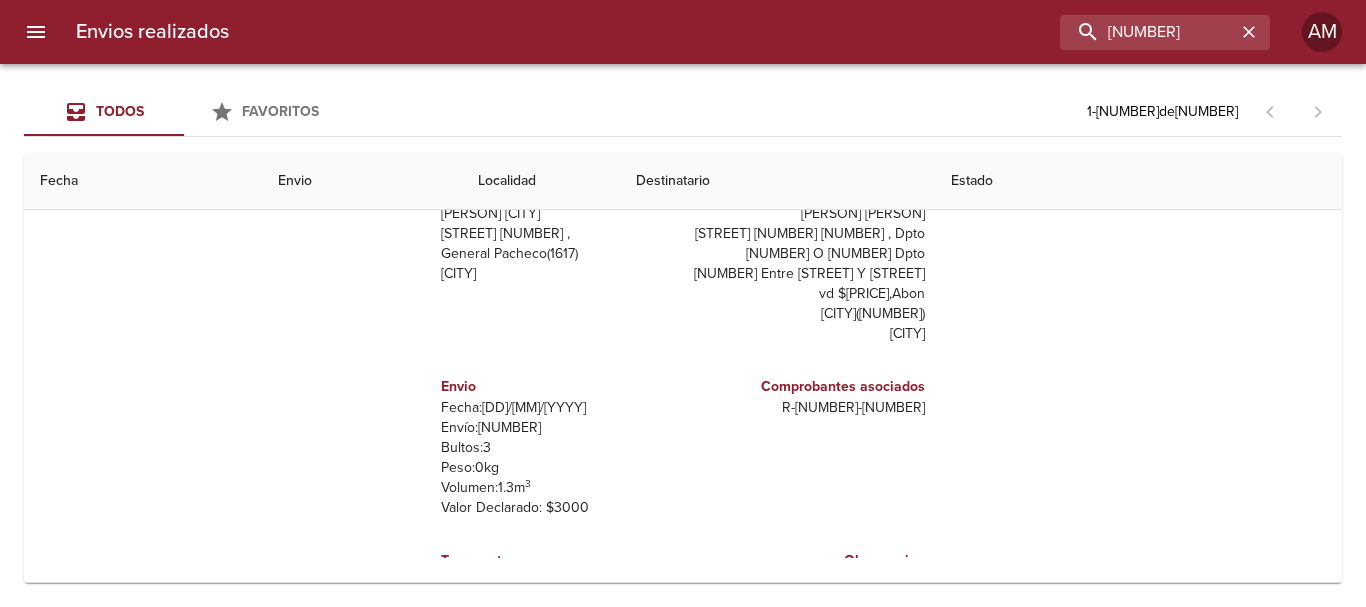 type 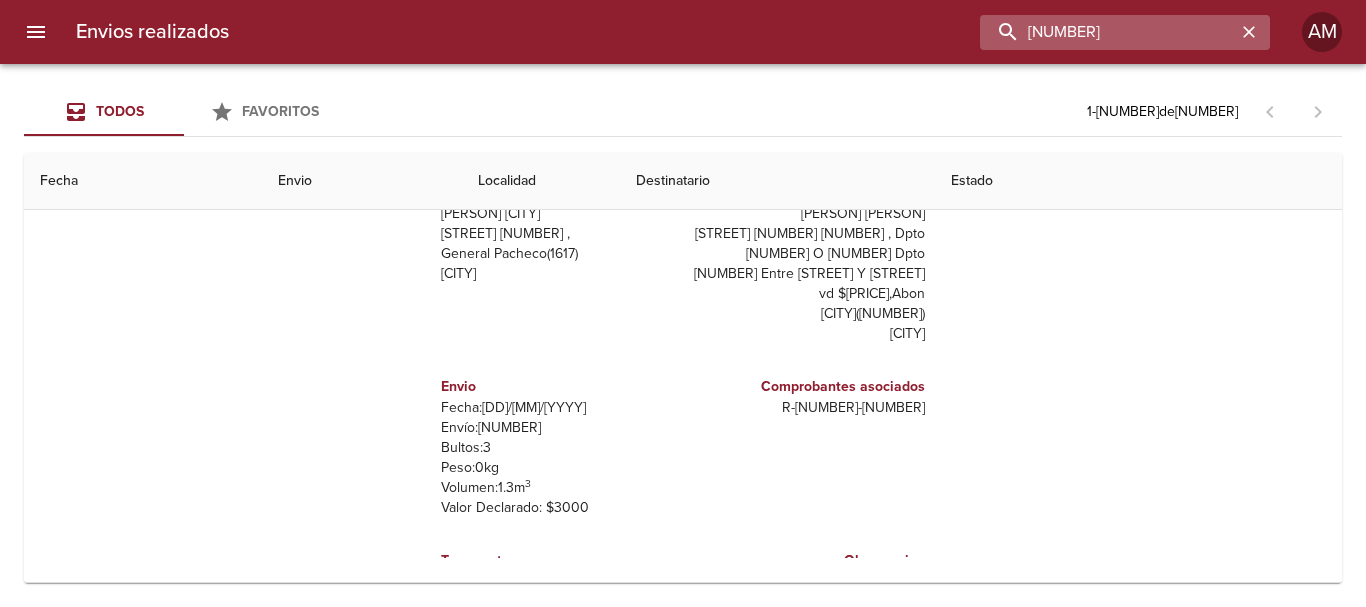 click on "[NUMBER]" at bounding box center [1108, 32] 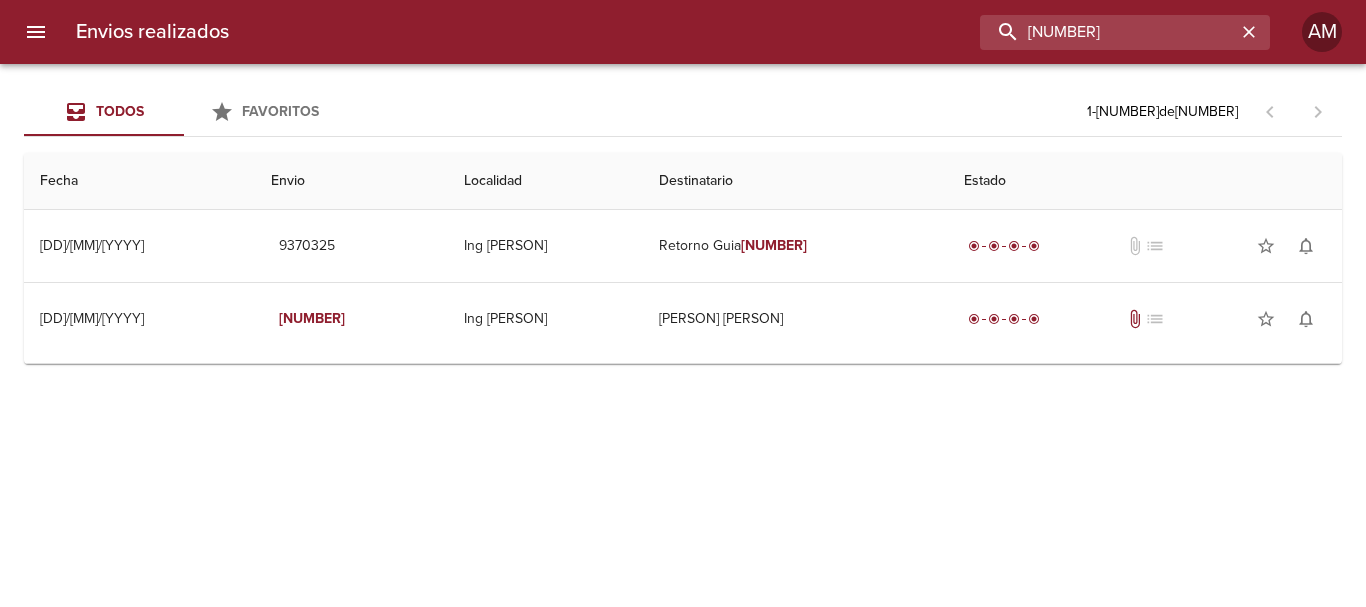scroll, scrollTop: 0, scrollLeft: 0, axis: both 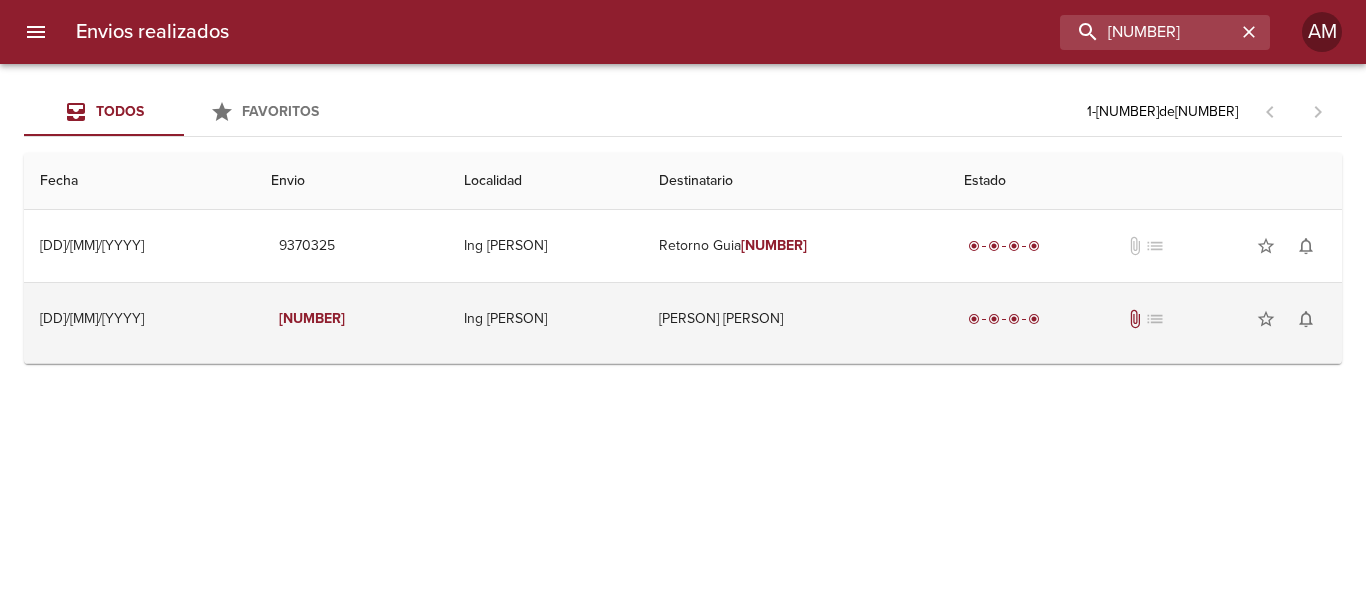click on "[PERSON] [PERSON]" at bounding box center [795, 319] 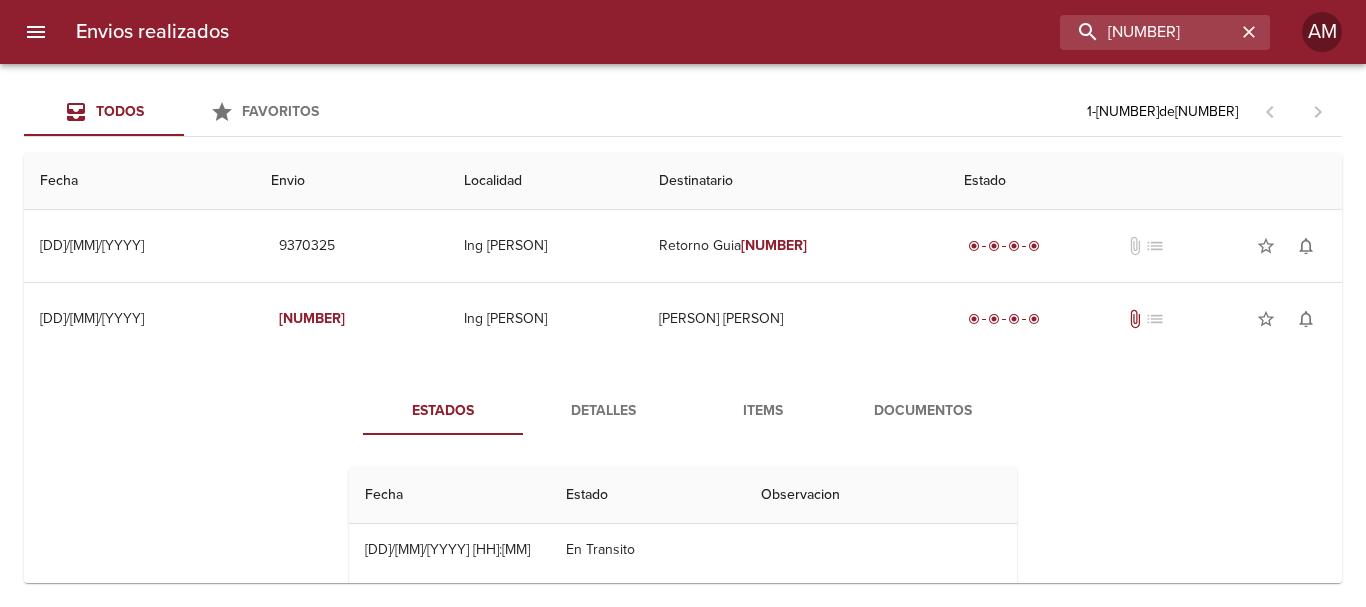 click on "Detalles" at bounding box center [603, 411] 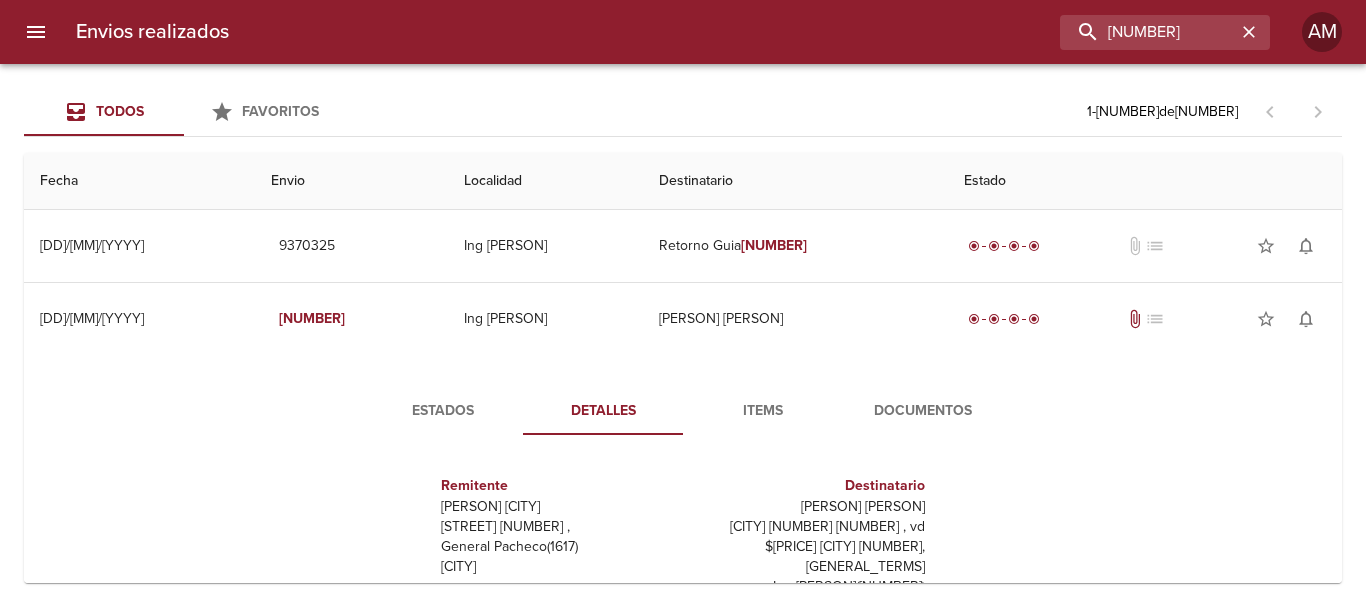 scroll, scrollTop: 89, scrollLeft: 0, axis: vertical 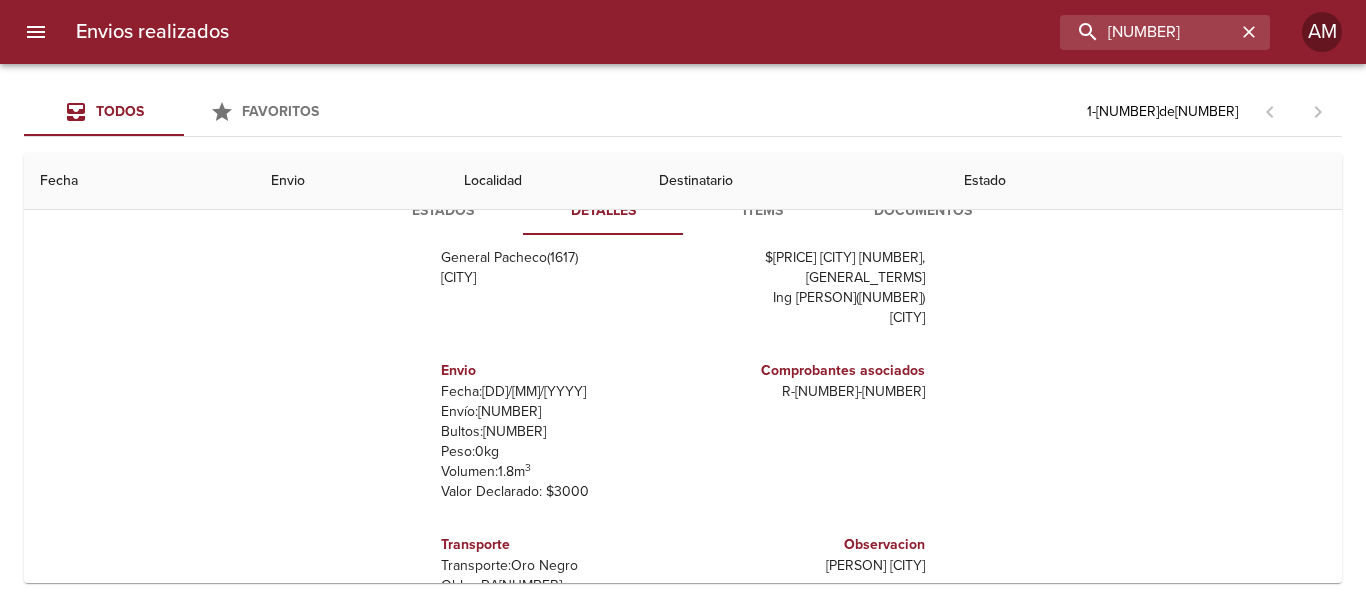 type 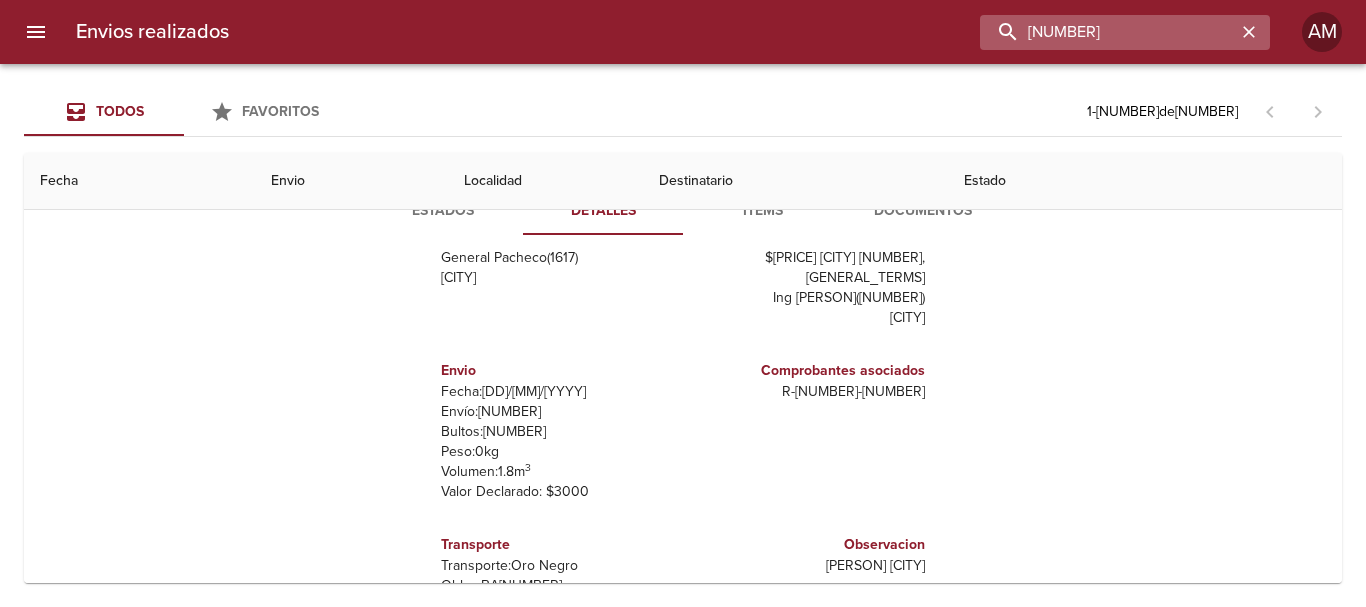 click on "[NUMBER]" at bounding box center (1108, 32) 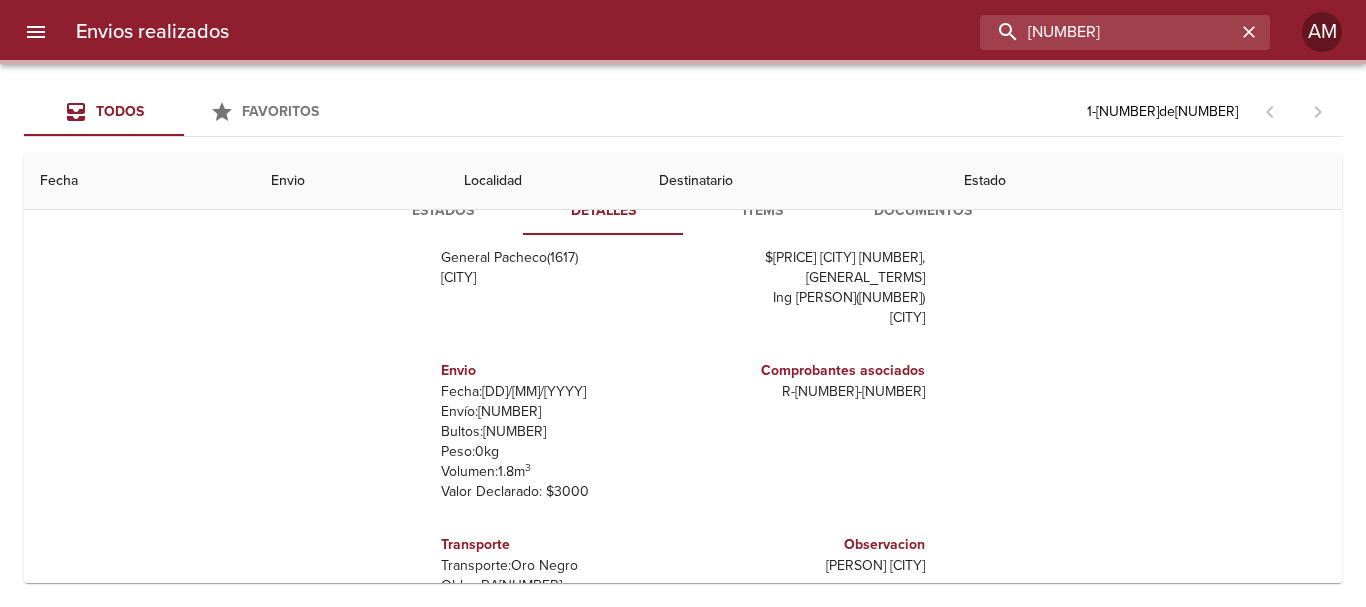 scroll, scrollTop: 0, scrollLeft: 0, axis: both 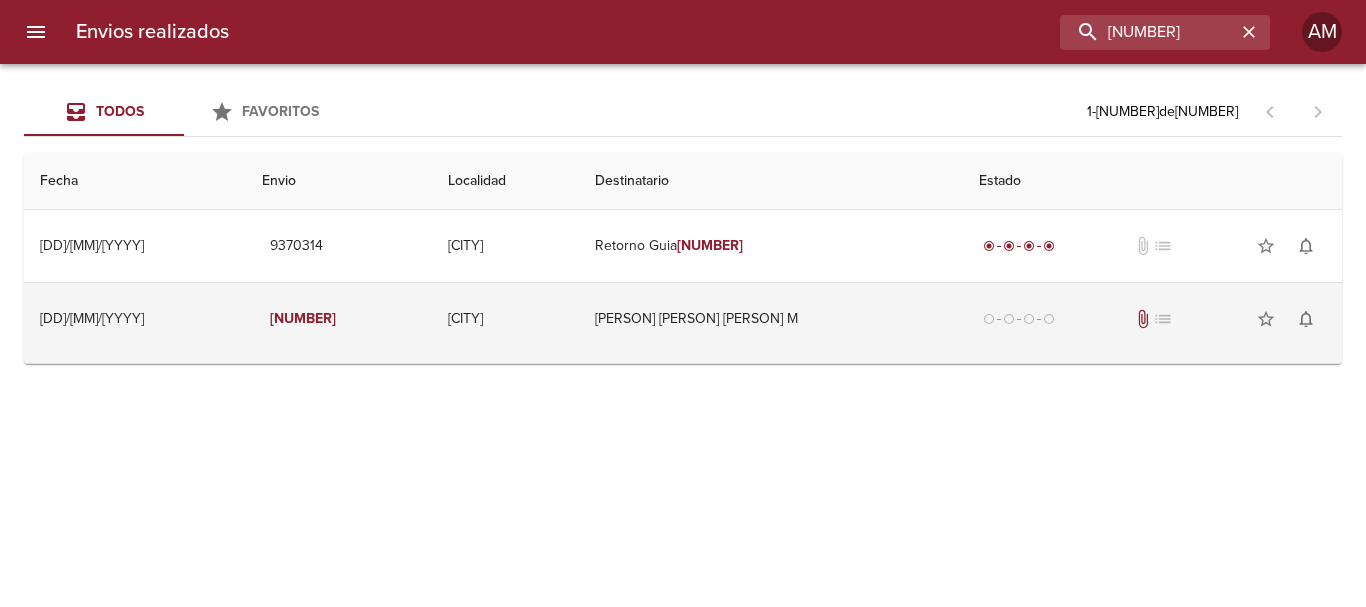 click on "[PERSON] [PERSON] [PERSON] M" at bounding box center [771, 319] 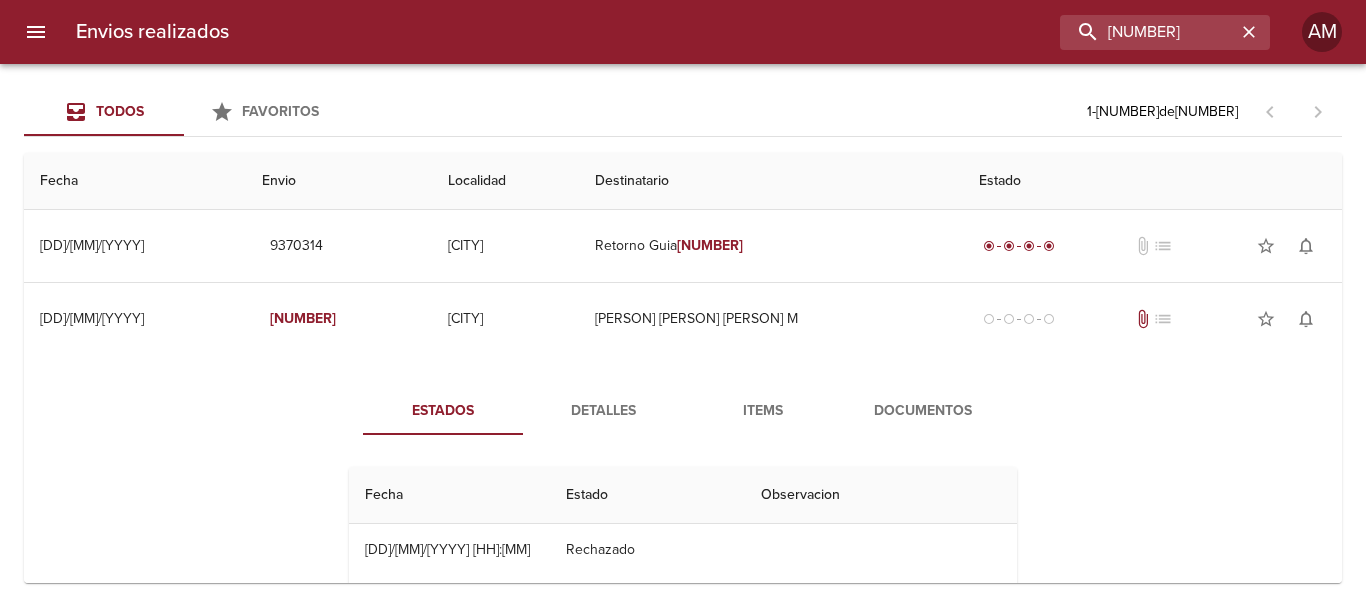 click on "Detalles" at bounding box center (603, 411) 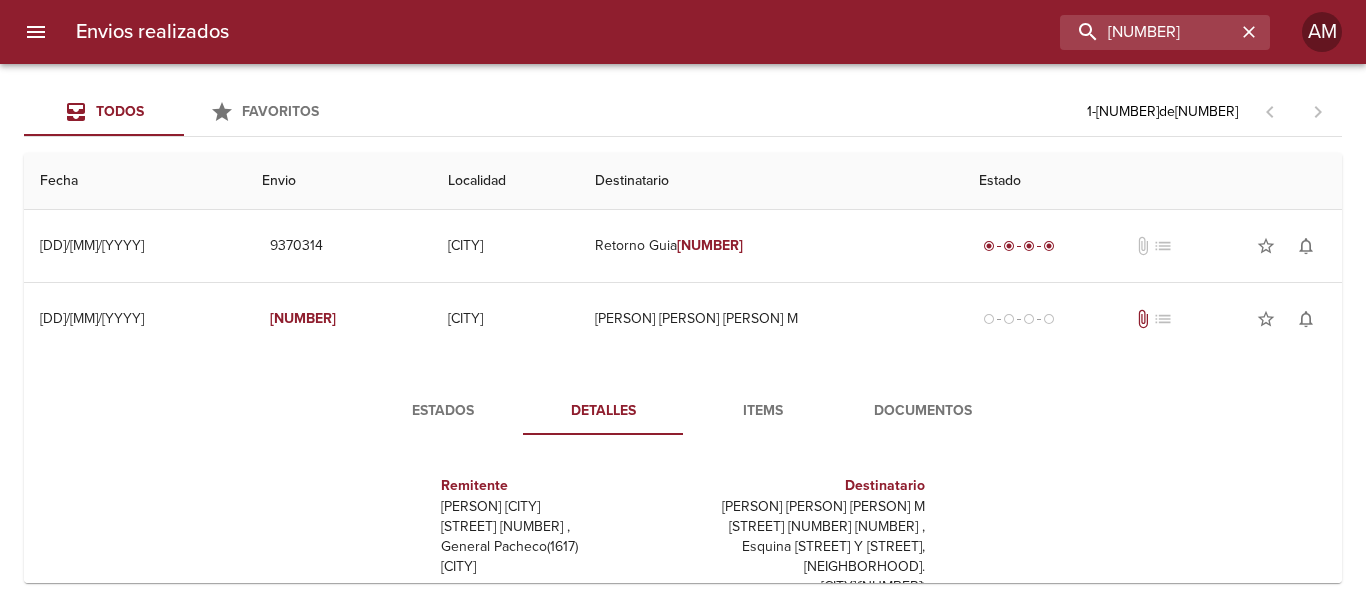 scroll, scrollTop: 293, scrollLeft: 0, axis: vertical 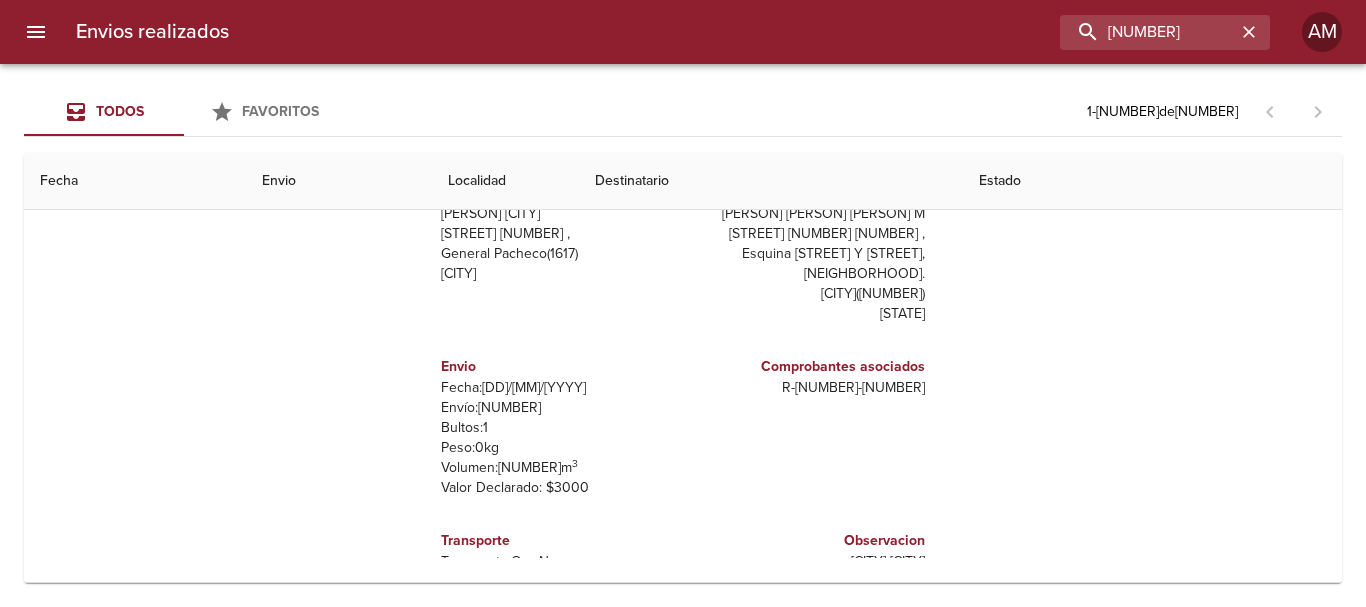 type 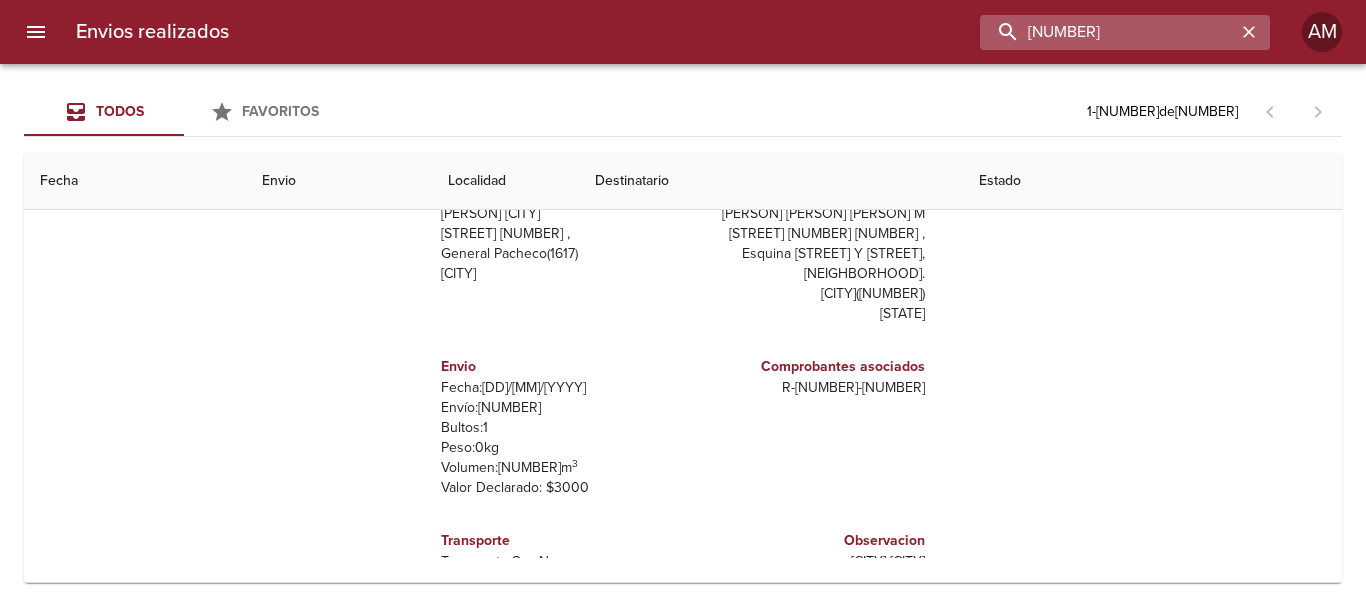 click on "[NUMBER]" at bounding box center (1108, 32) 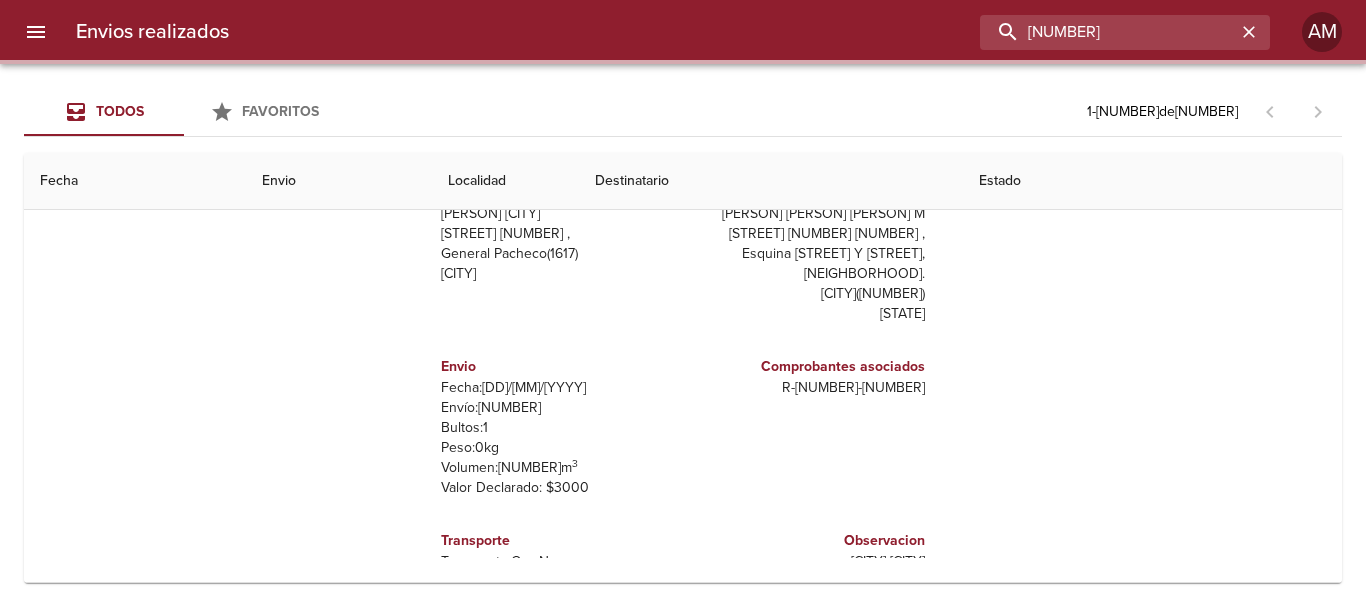 scroll, scrollTop: 0, scrollLeft: 0, axis: both 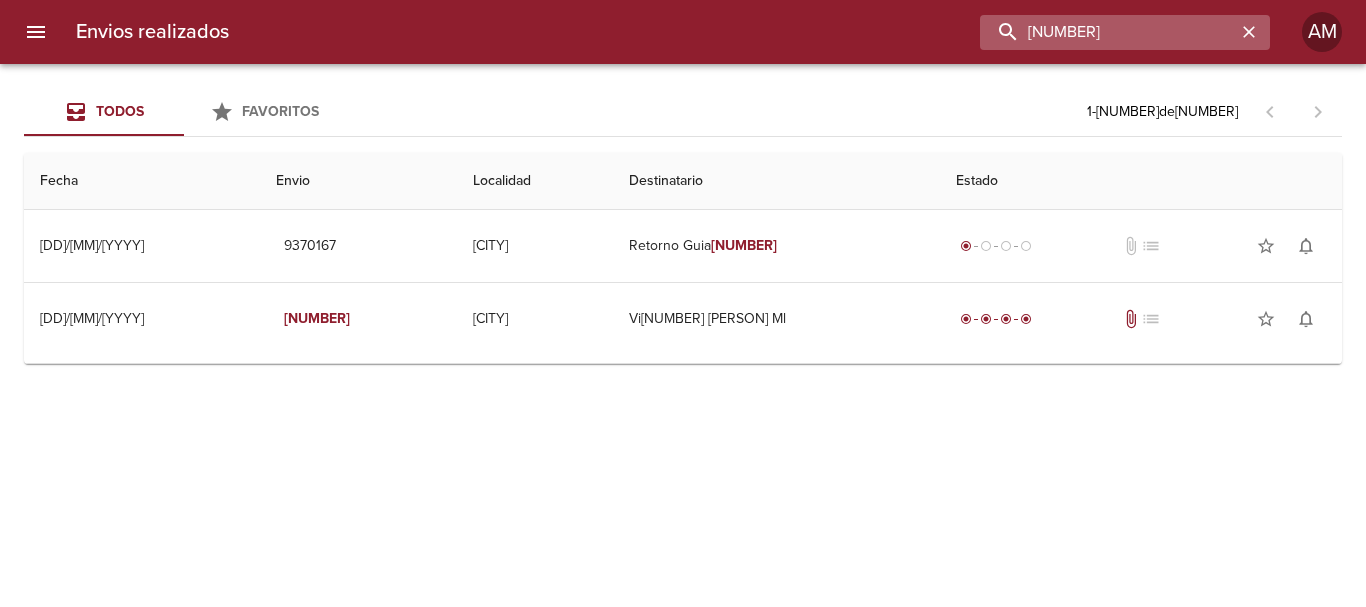 click on "[NUMBER]" at bounding box center (1108, 32) 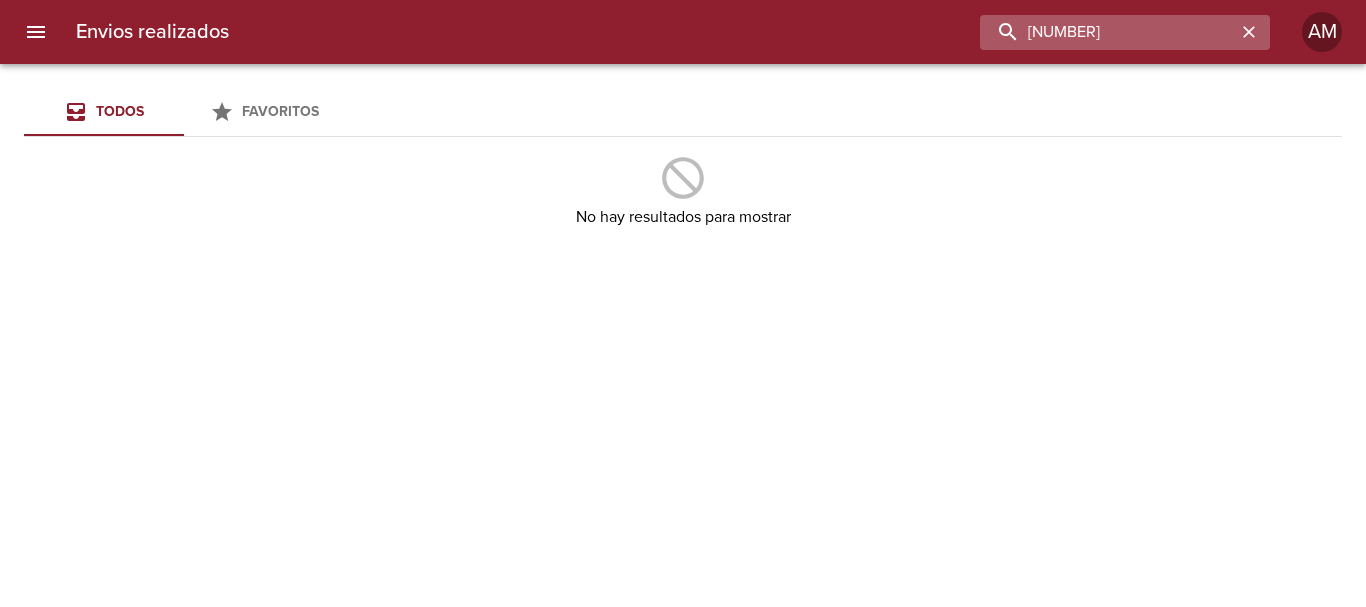 type on "[NUMBER]" 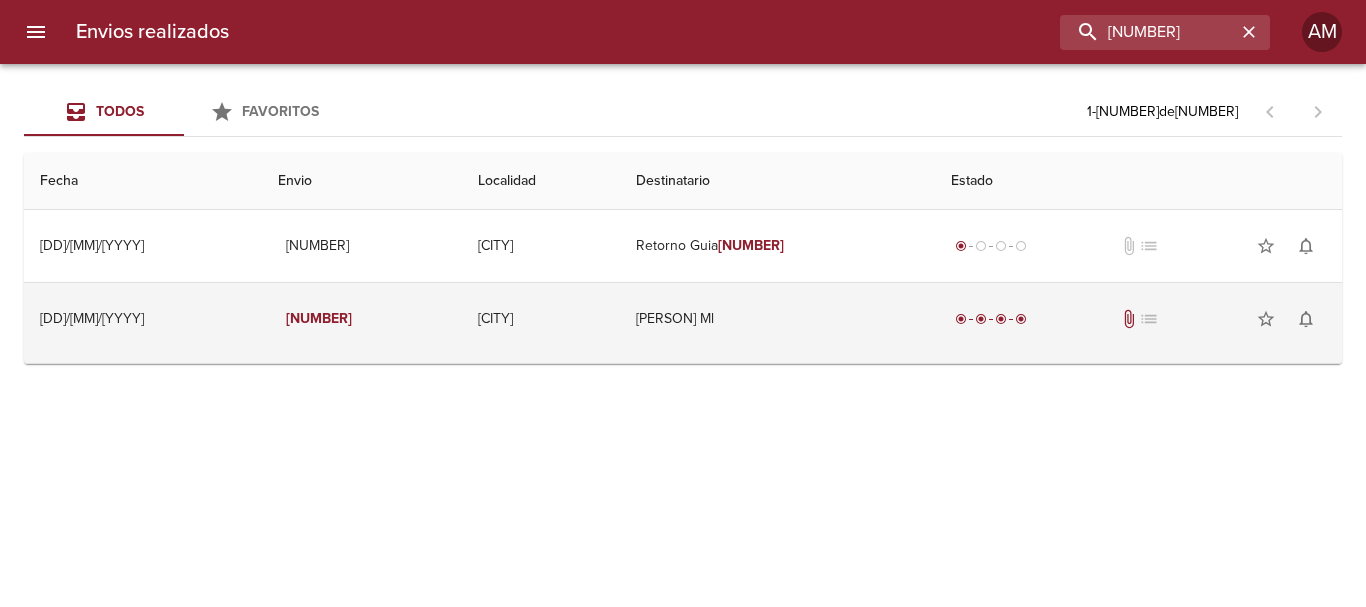 click on "[PERSON] Ml" at bounding box center [777, 319] 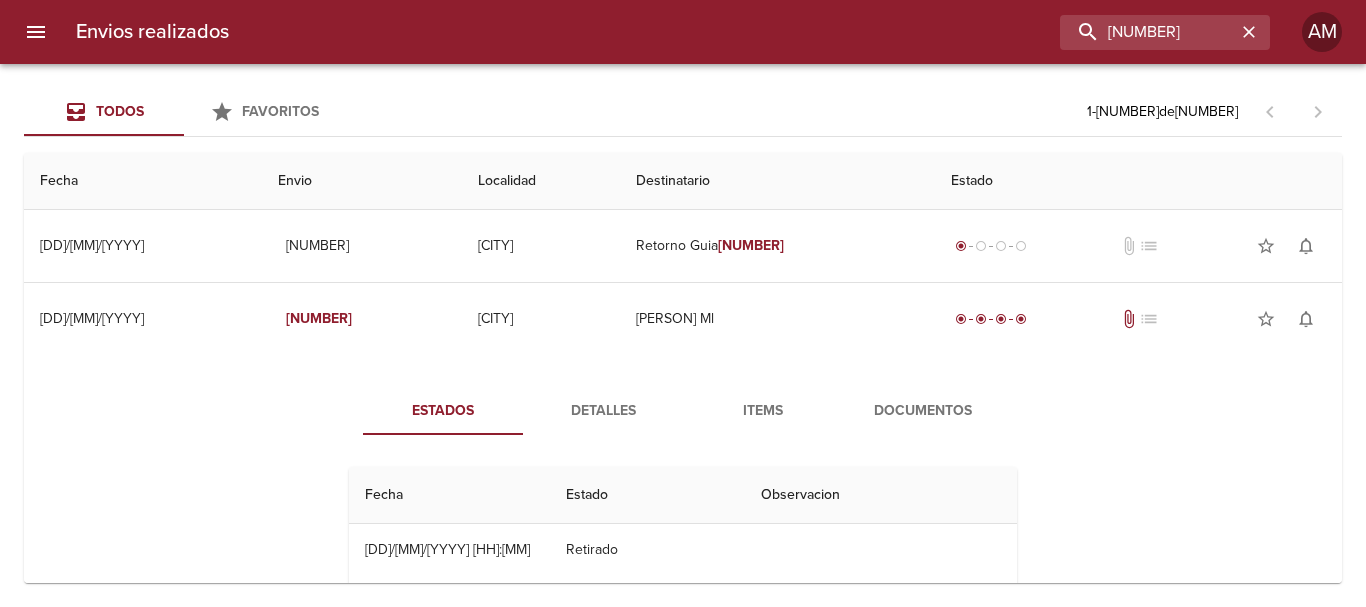click on "Detalles" at bounding box center [603, 411] 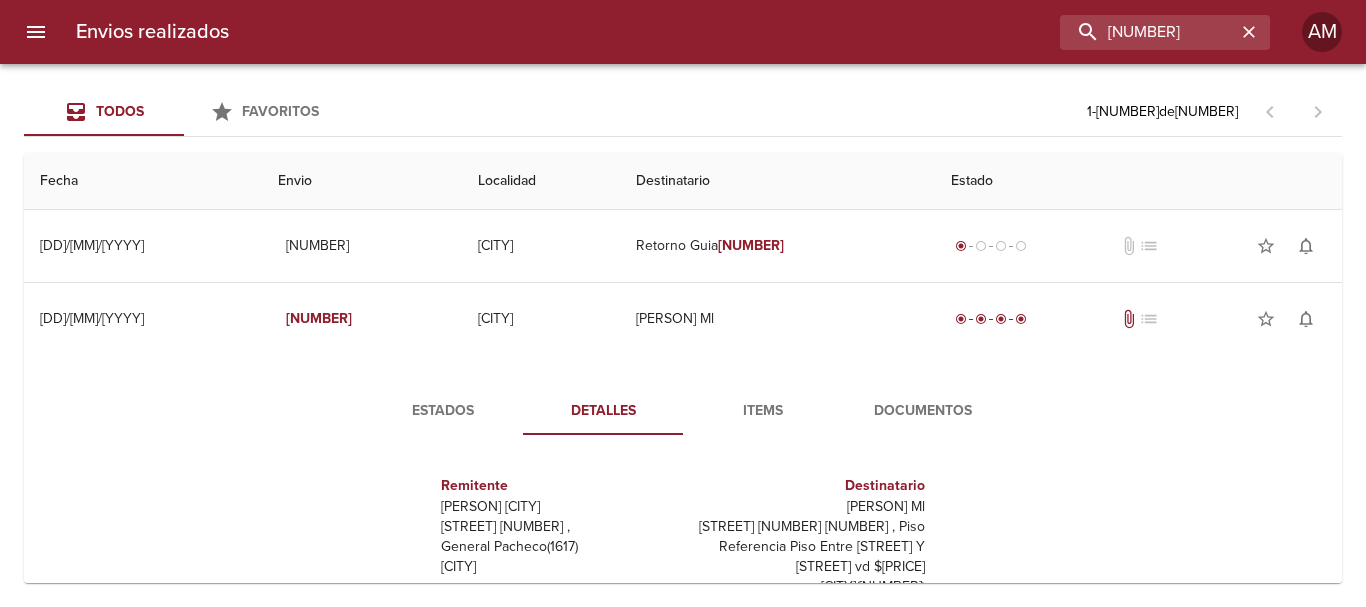 scroll, scrollTop: 200, scrollLeft: 0, axis: vertical 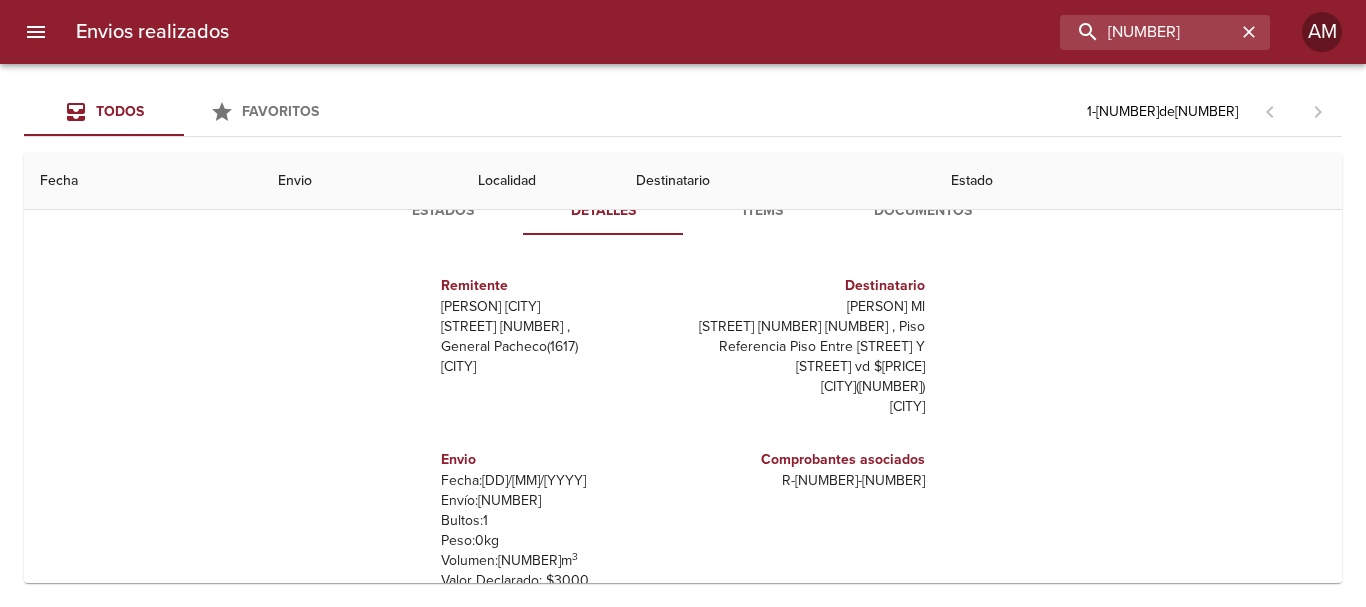 type 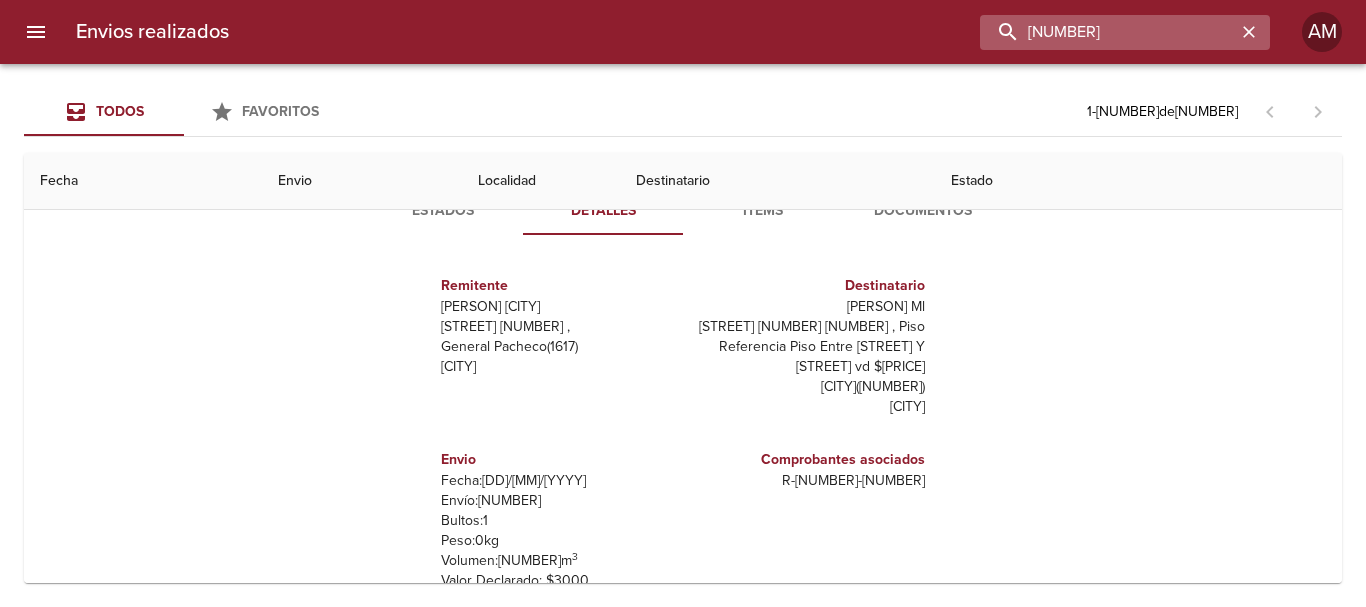 click on "[NUMBER]" at bounding box center [1108, 32] 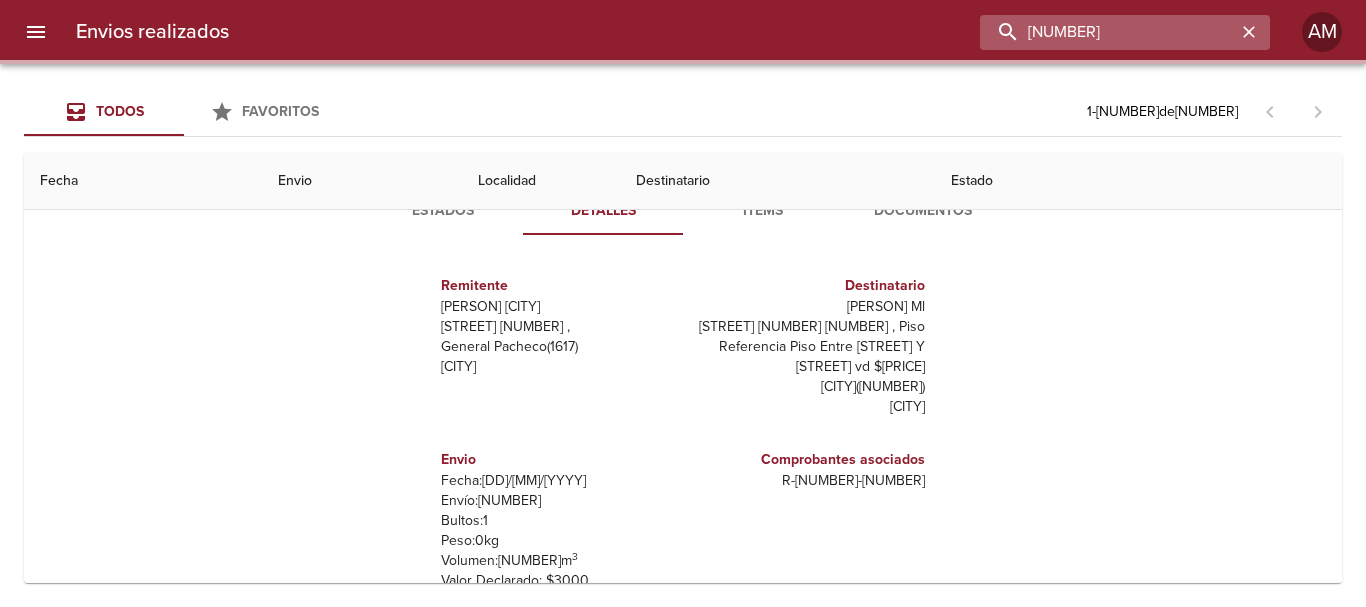 scroll, scrollTop: 0, scrollLeft: 0, axis: both 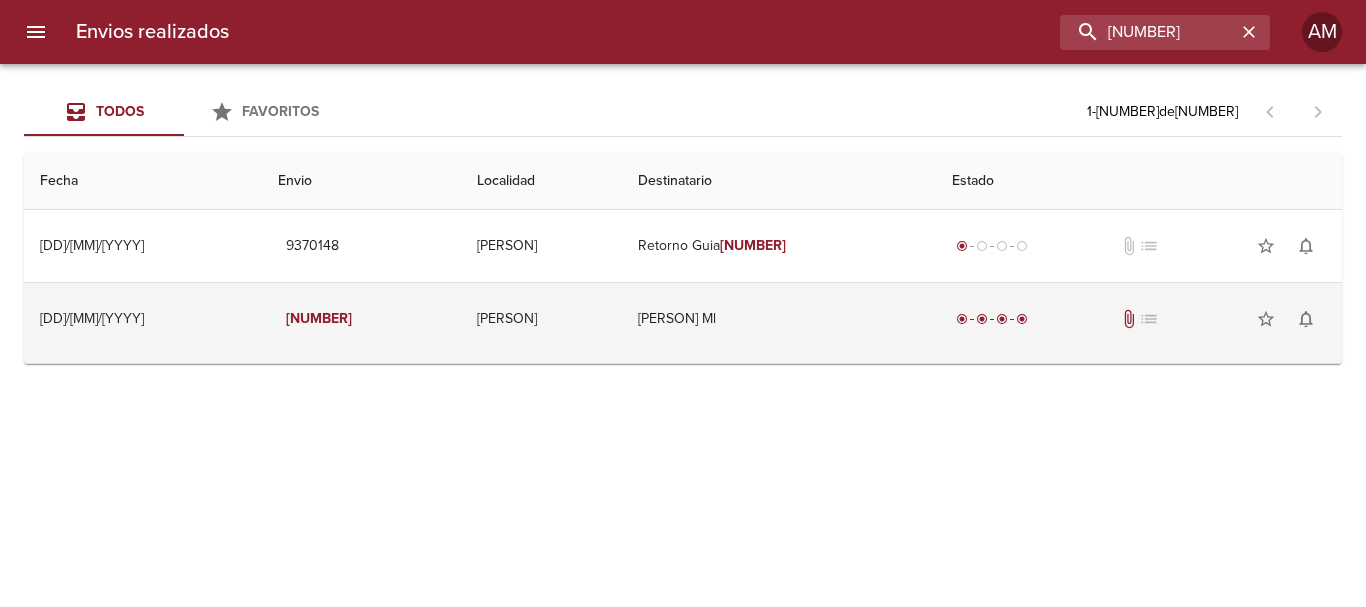 click on "[PERSON] Ml" at bounding box center [779, 319] 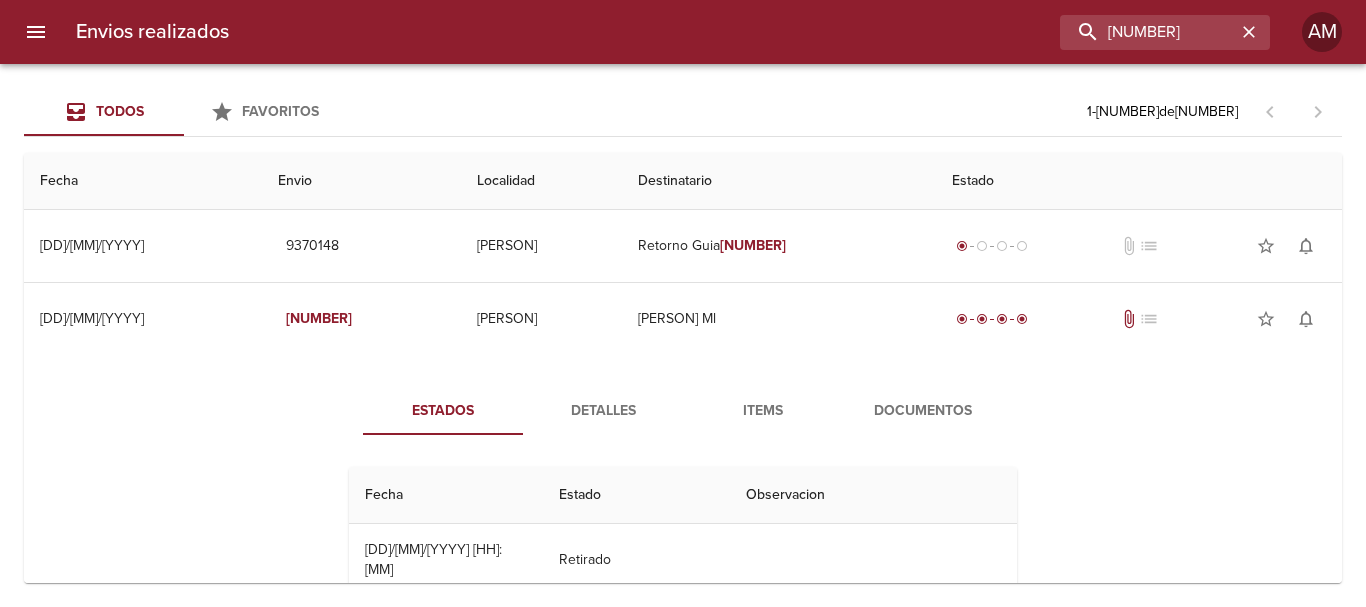 click on "Detalles" at bounding box center (603, 411) 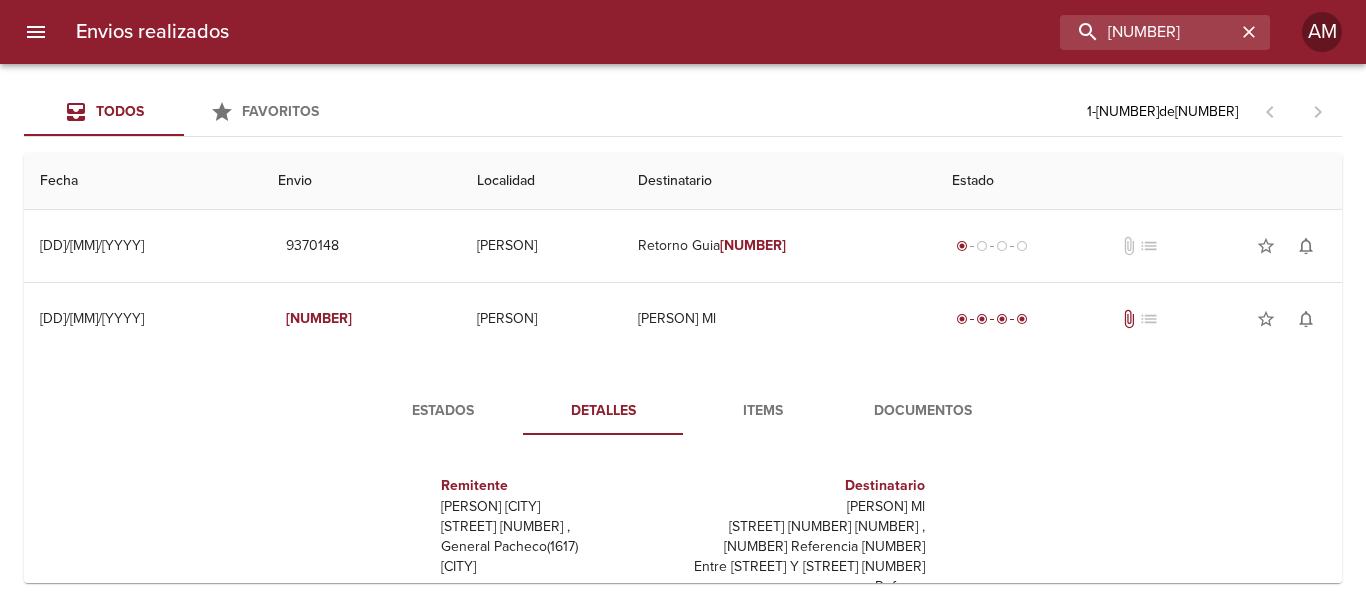 scroll, scrollTop: 200, scrollLeft: 0, axis: vertical 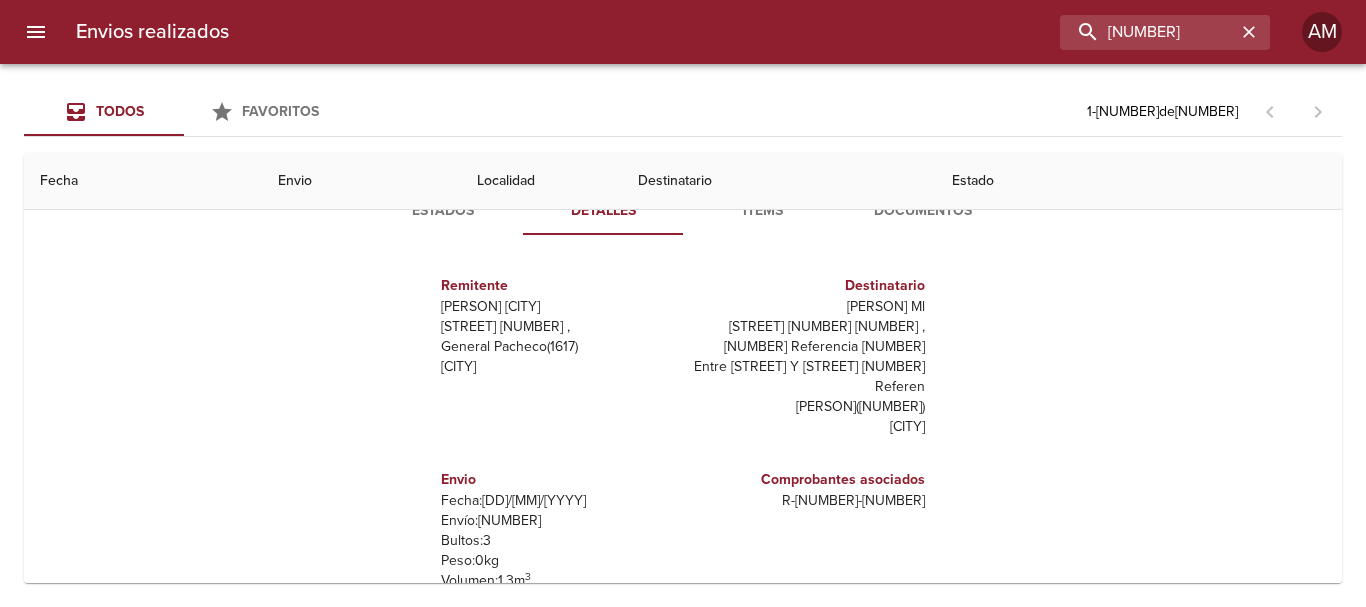 type 